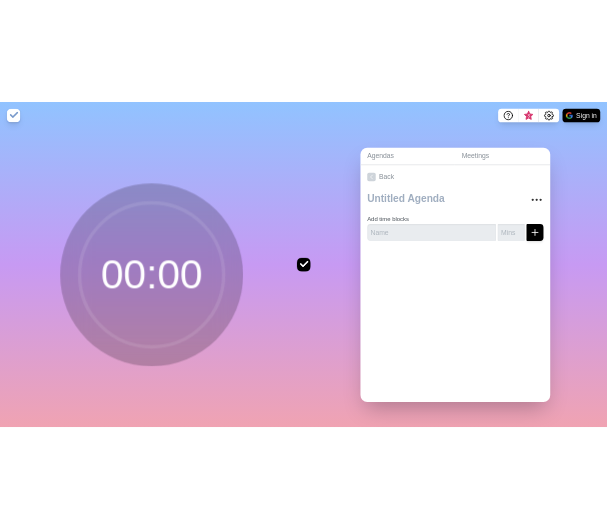 scroll, scrollTop: 0, scrollLeft: 0, axis: both 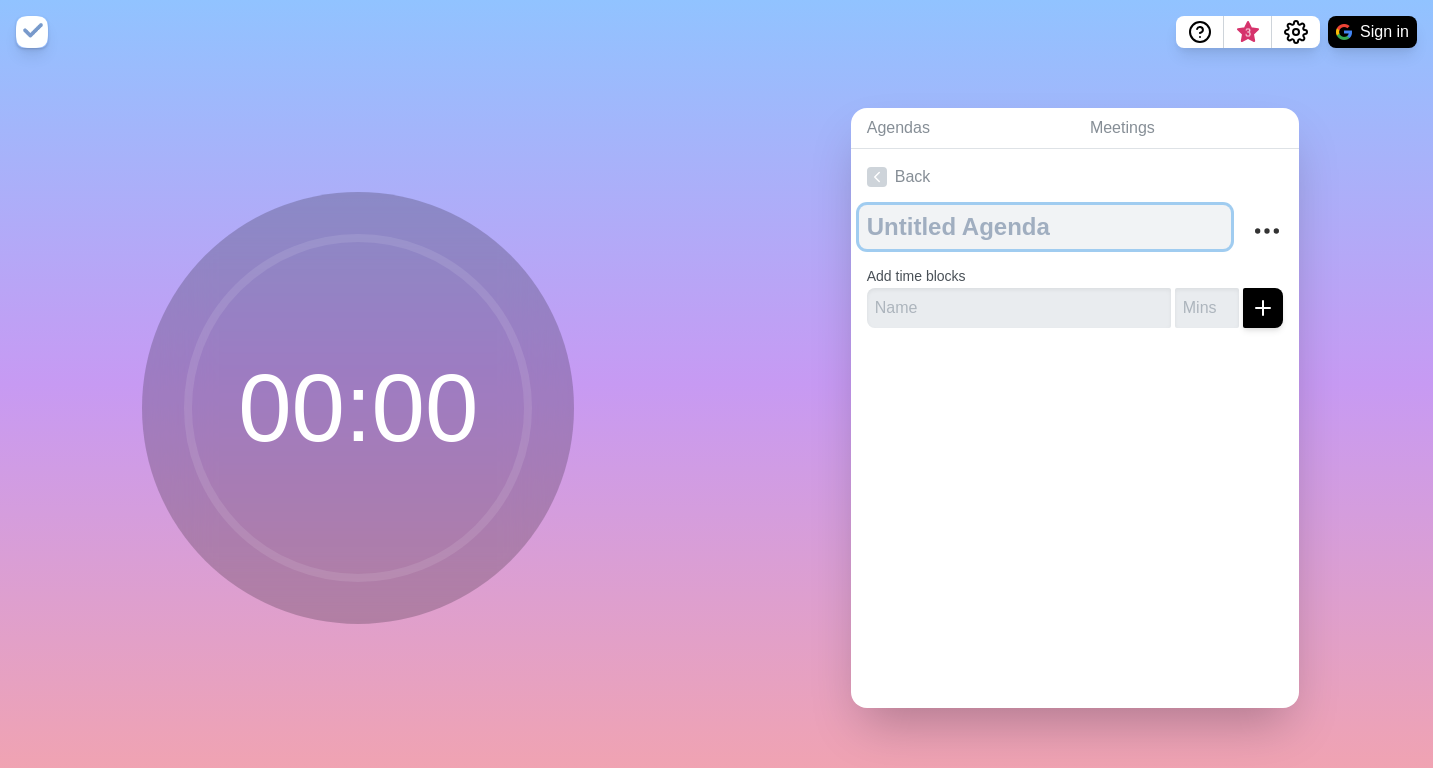 click at bounding box center (1045, 227) 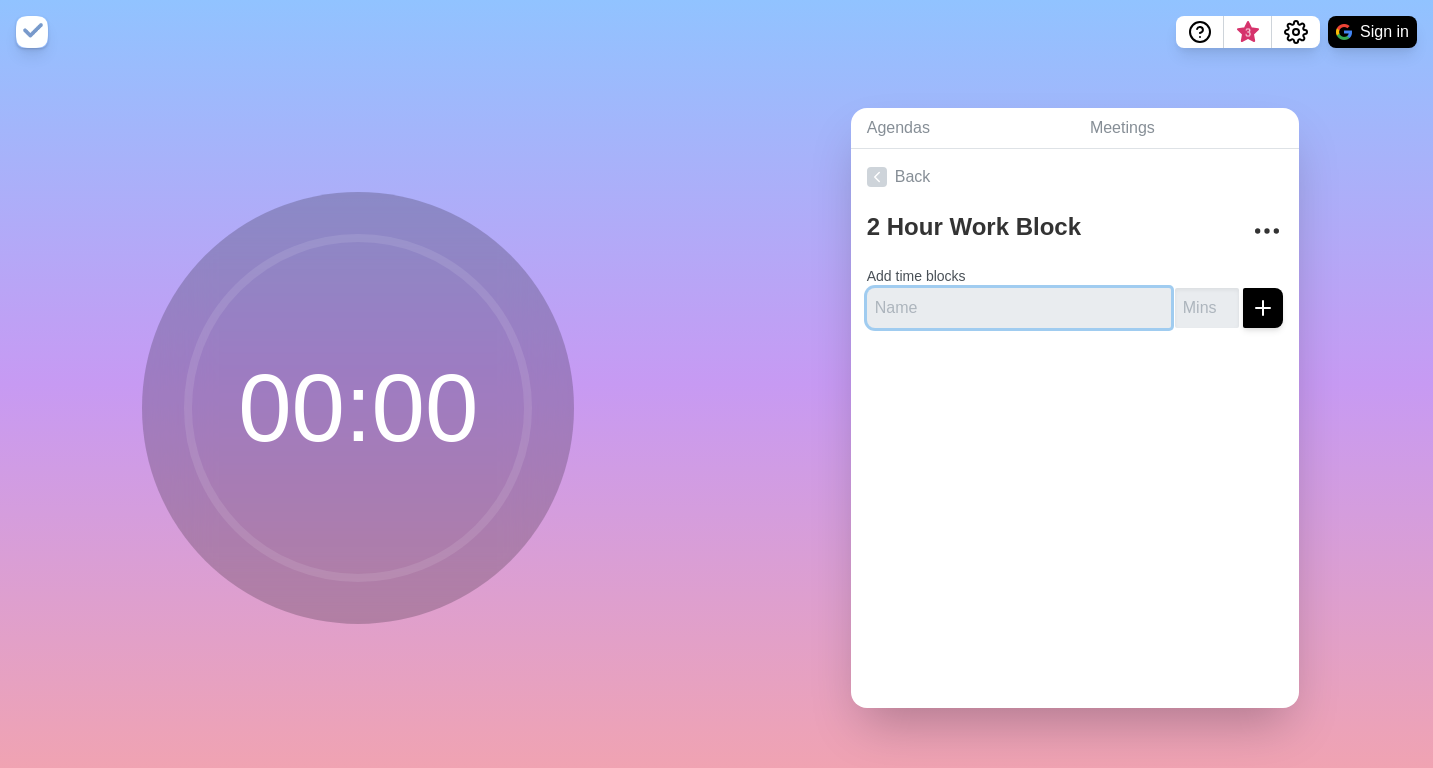 click at bounding box center [1019, 308] 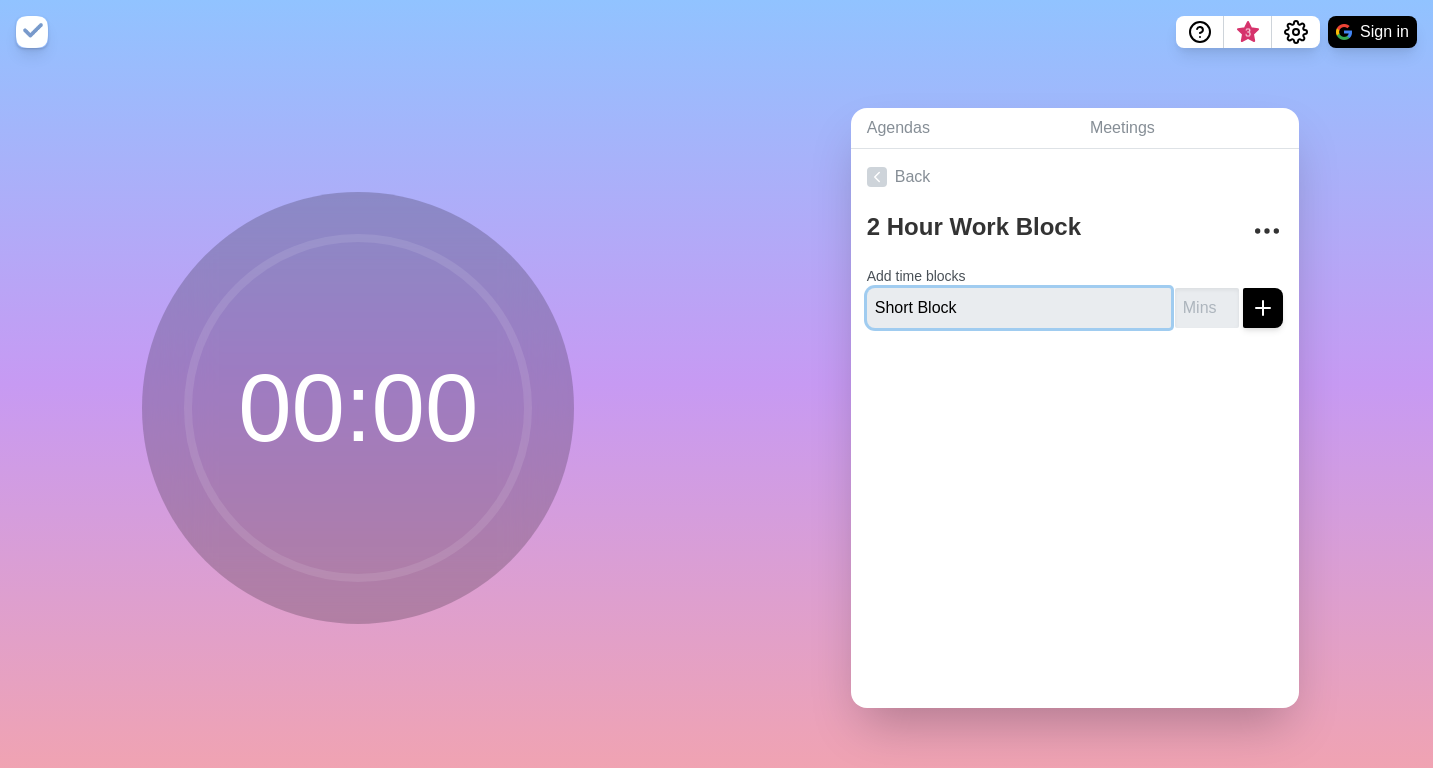 type on "Short Block" 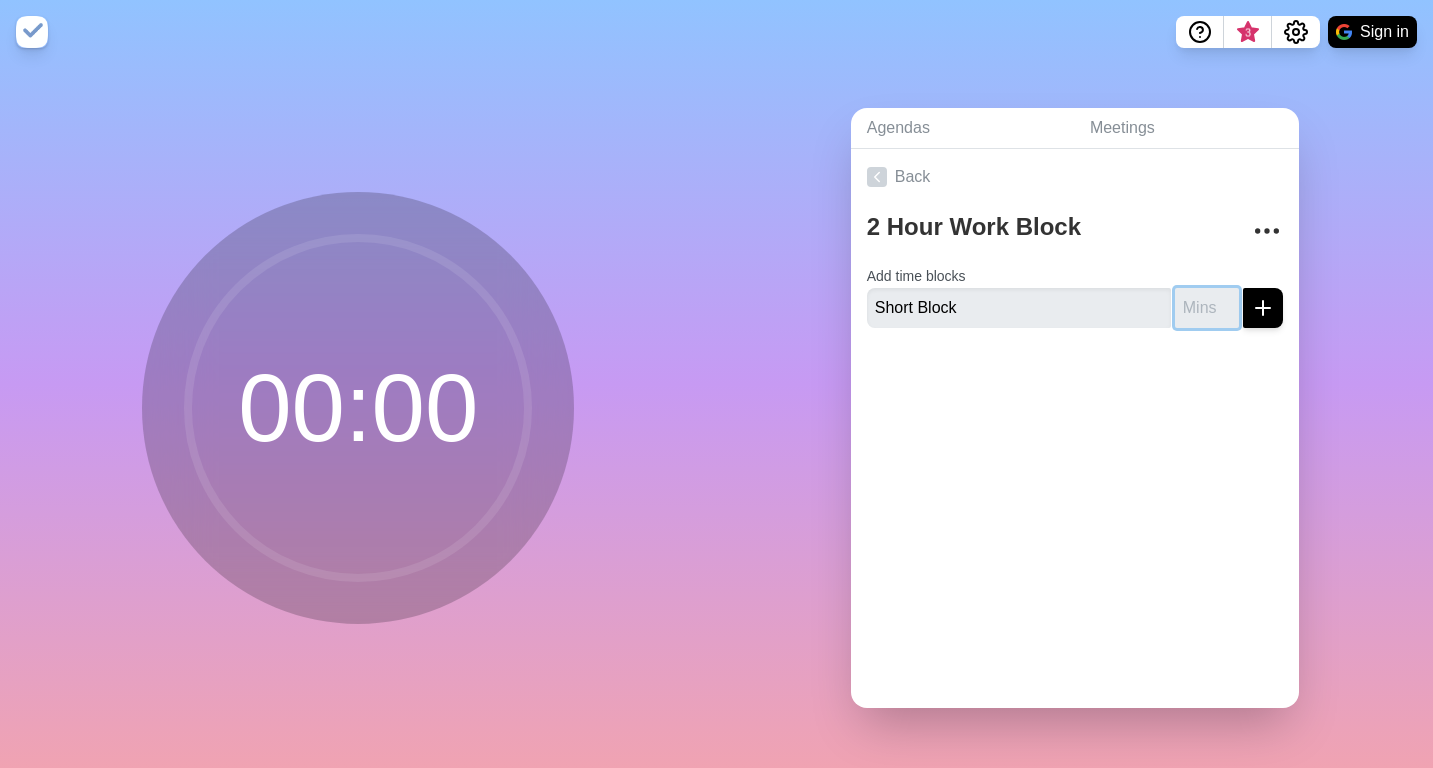 click at bounding box center [1207, 308] 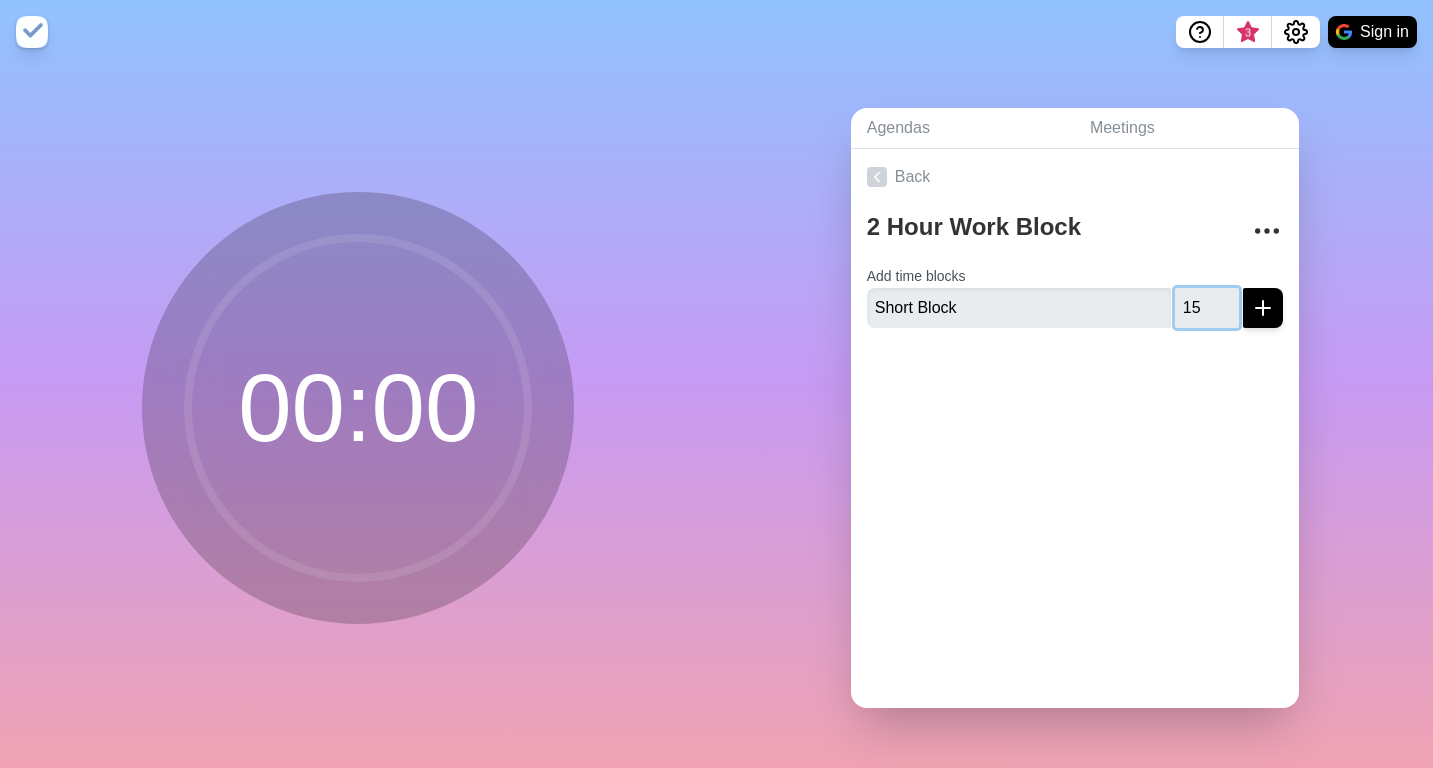 type on "15" 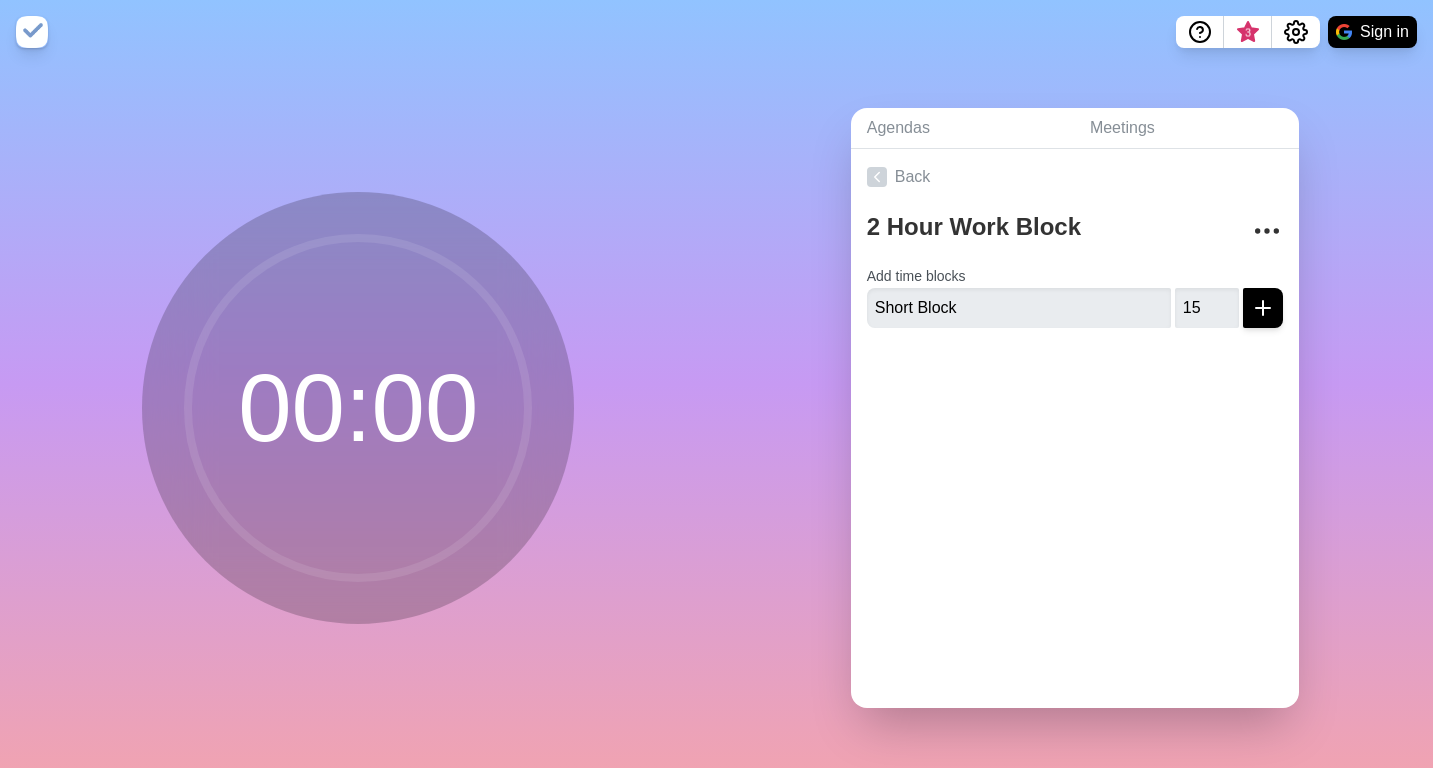 click at bounding box center [1263, 308] 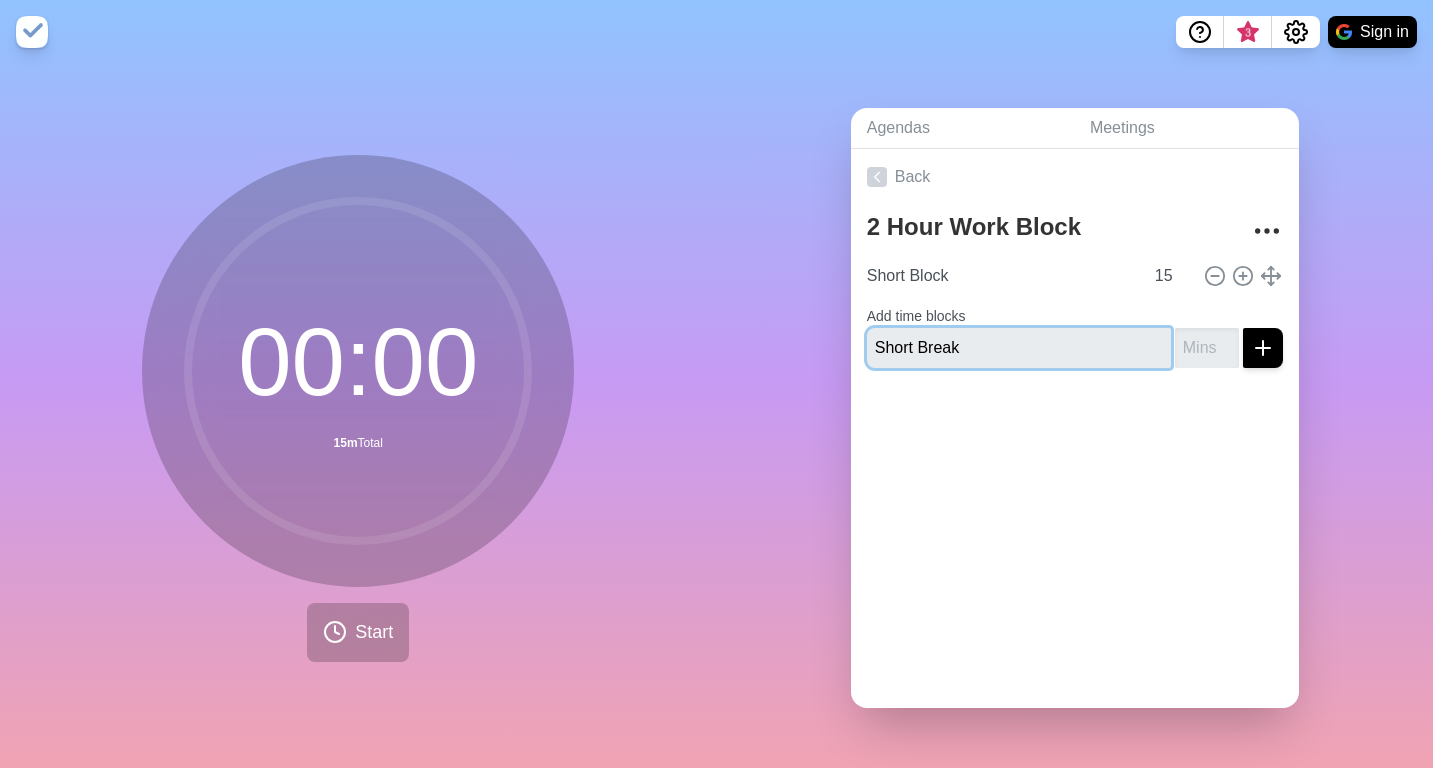 type on "Short Break" 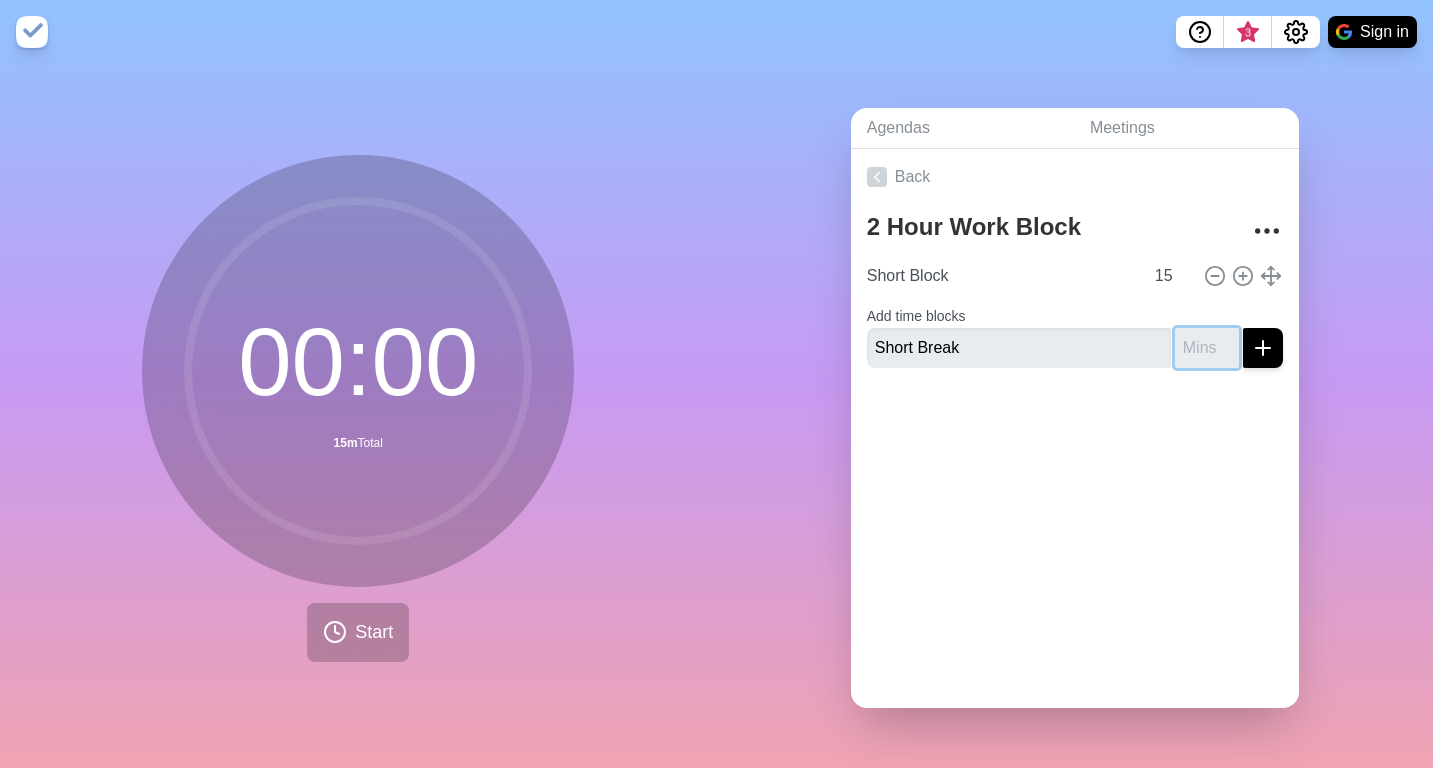 click at bounding box center (1207, 348) 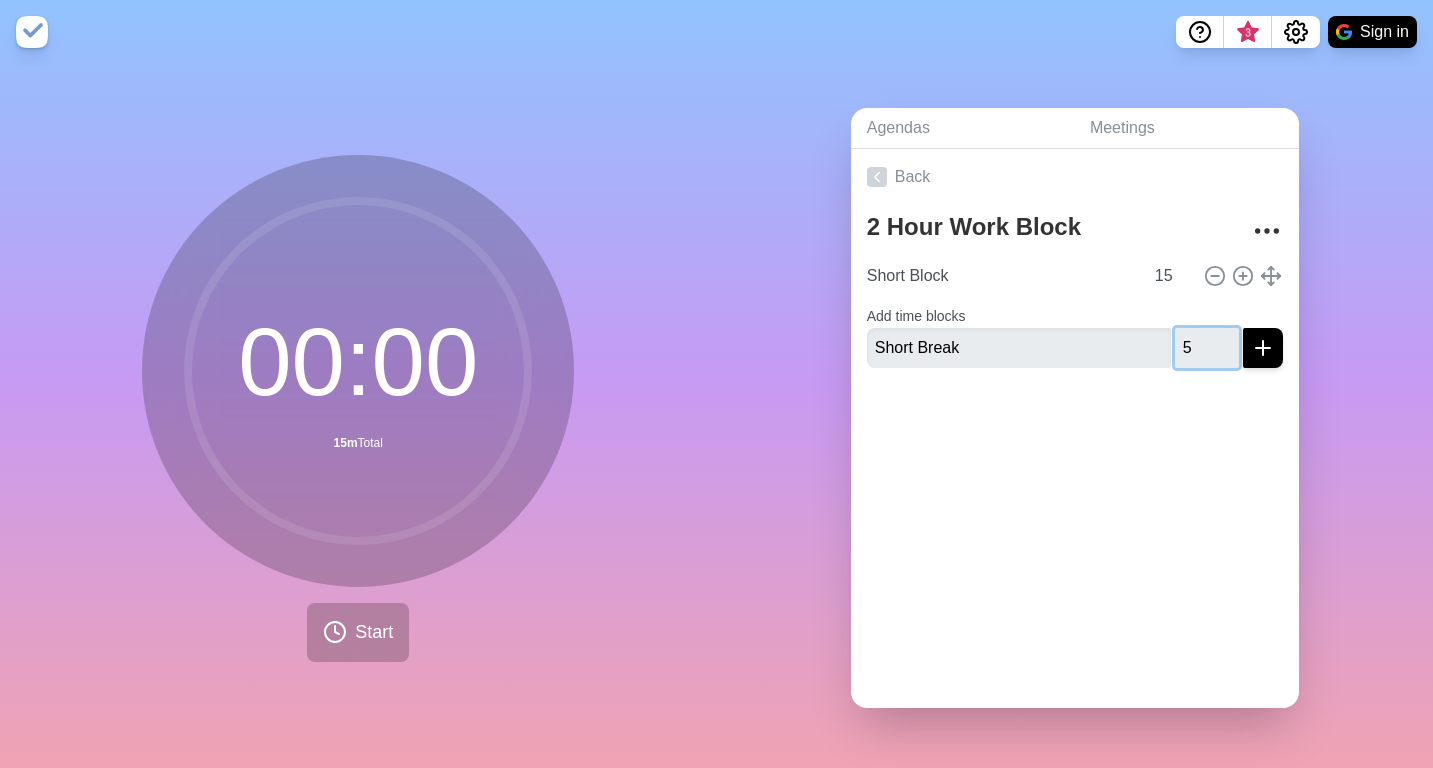 type on "5" 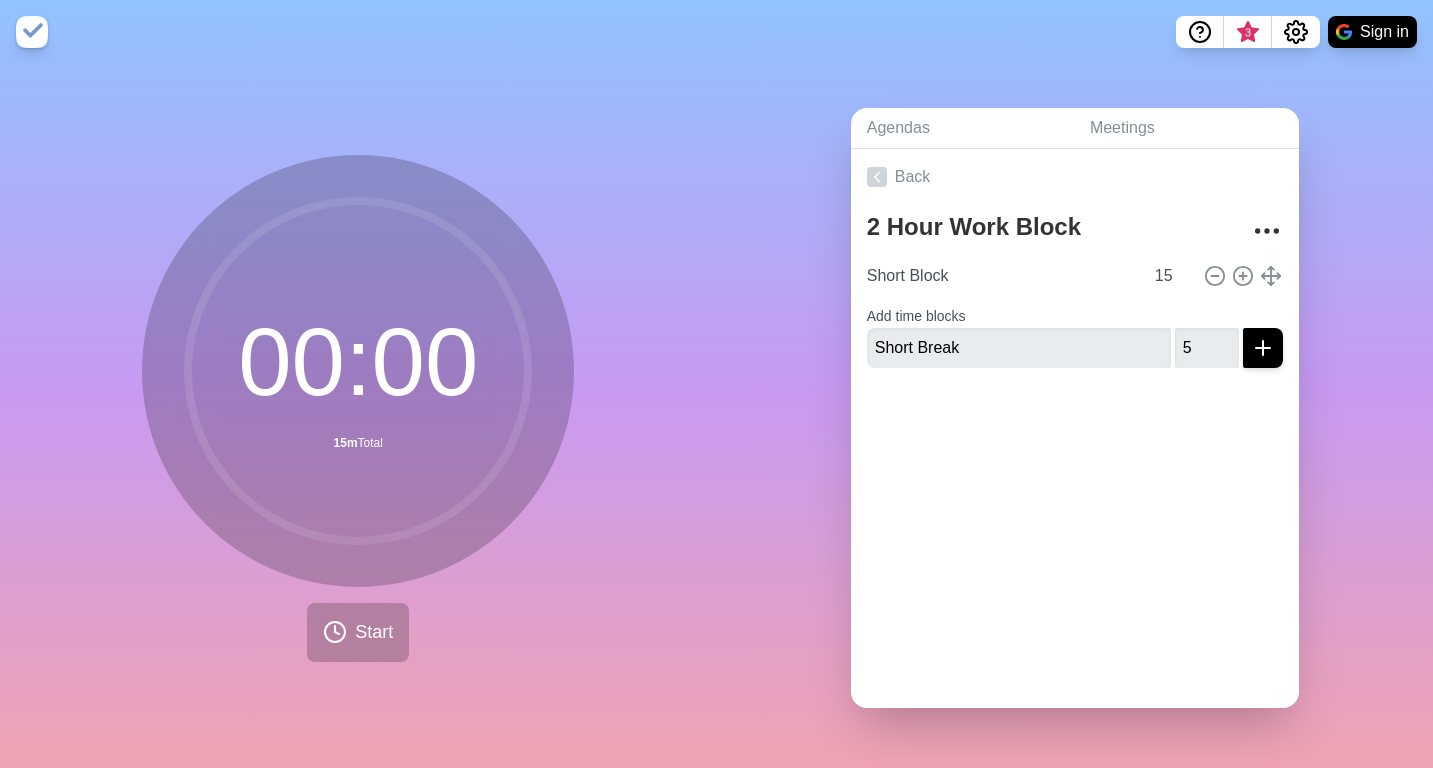 click at bounding box center [1263, 348] 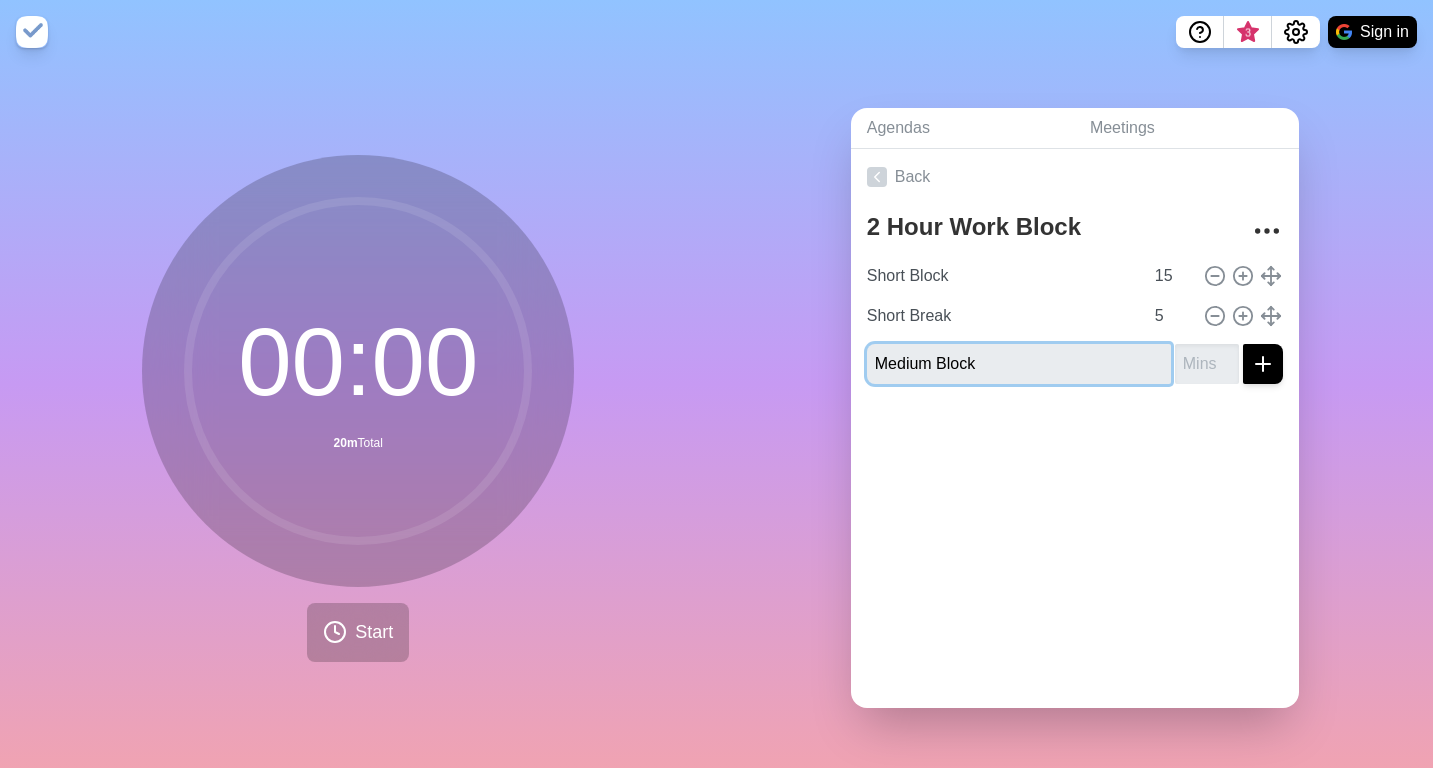 type on "Medium Block" 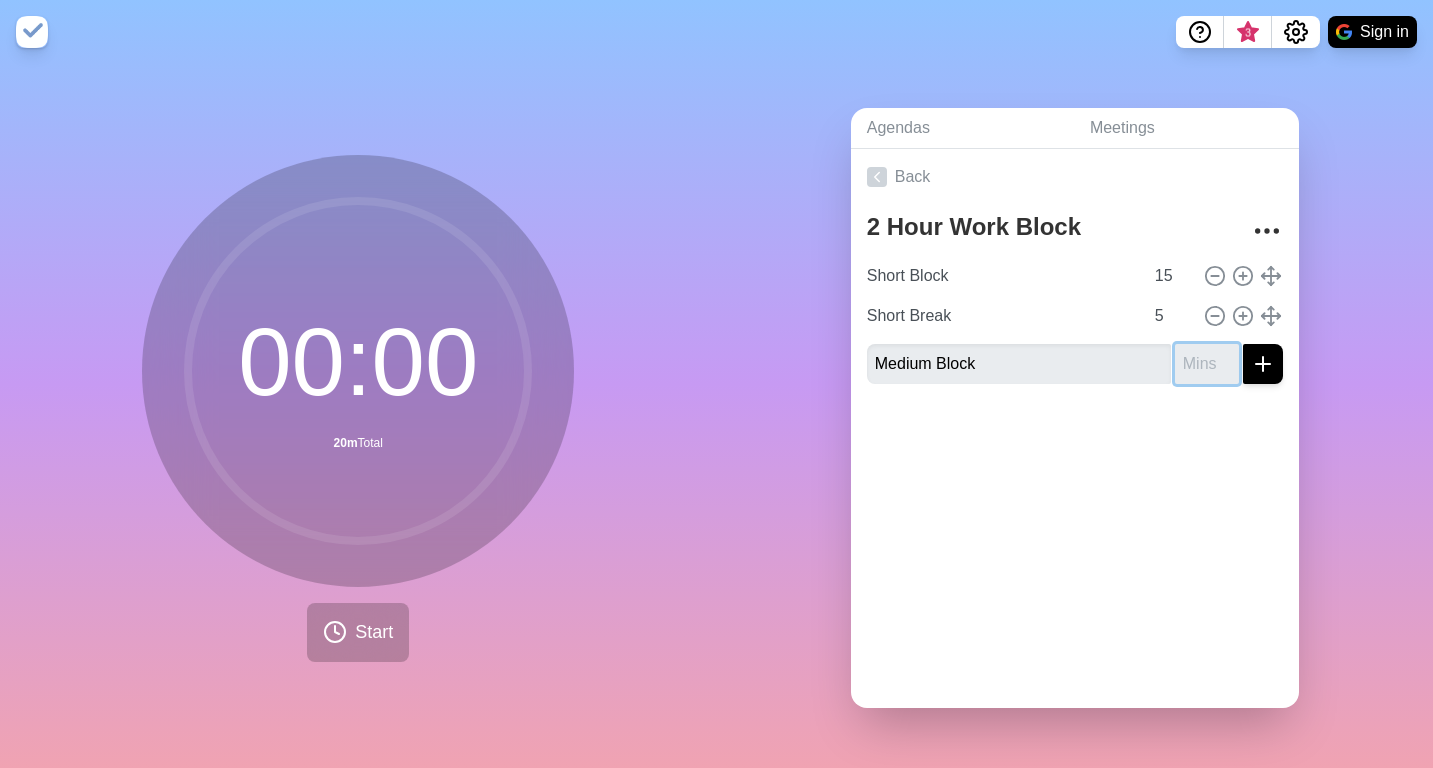 click at bounding box center [1207, 364] 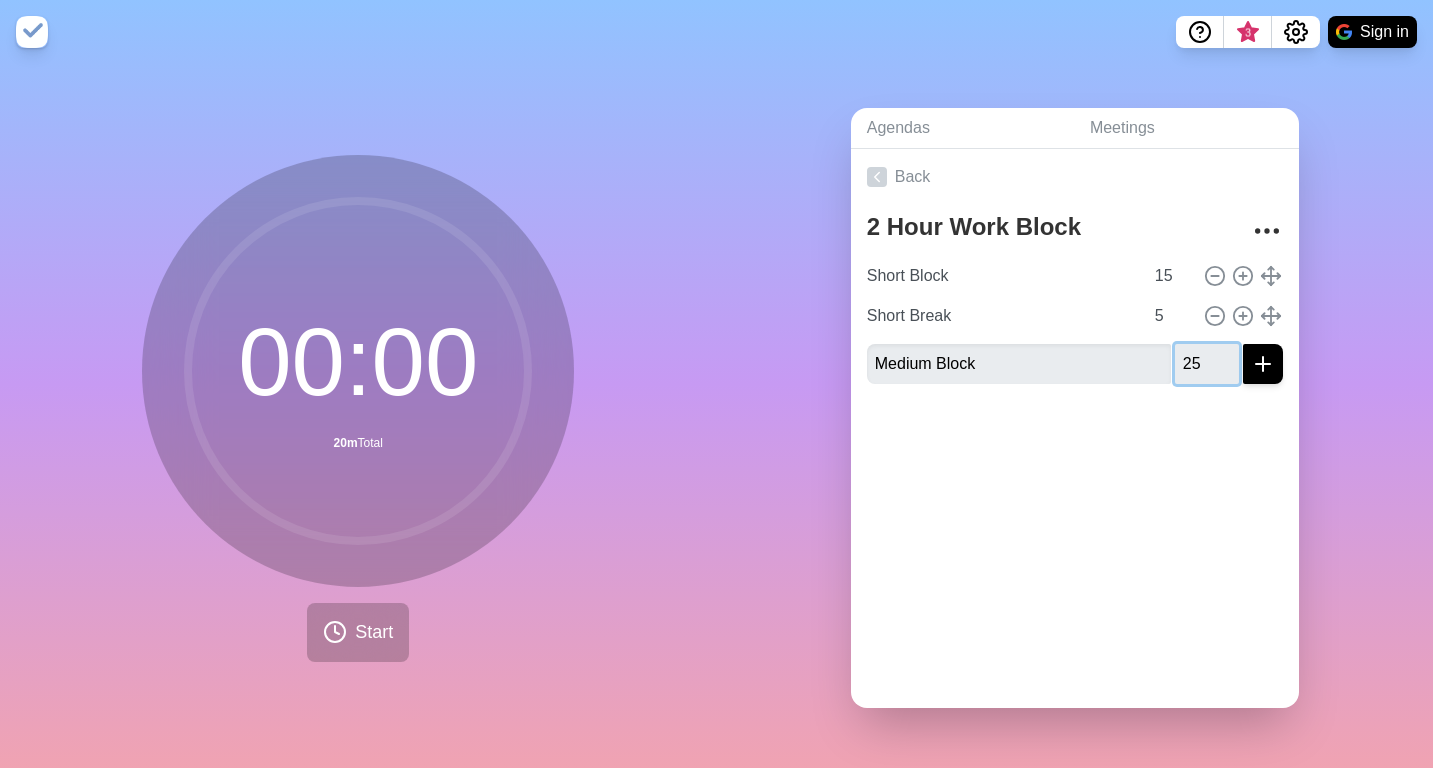 type on "25" 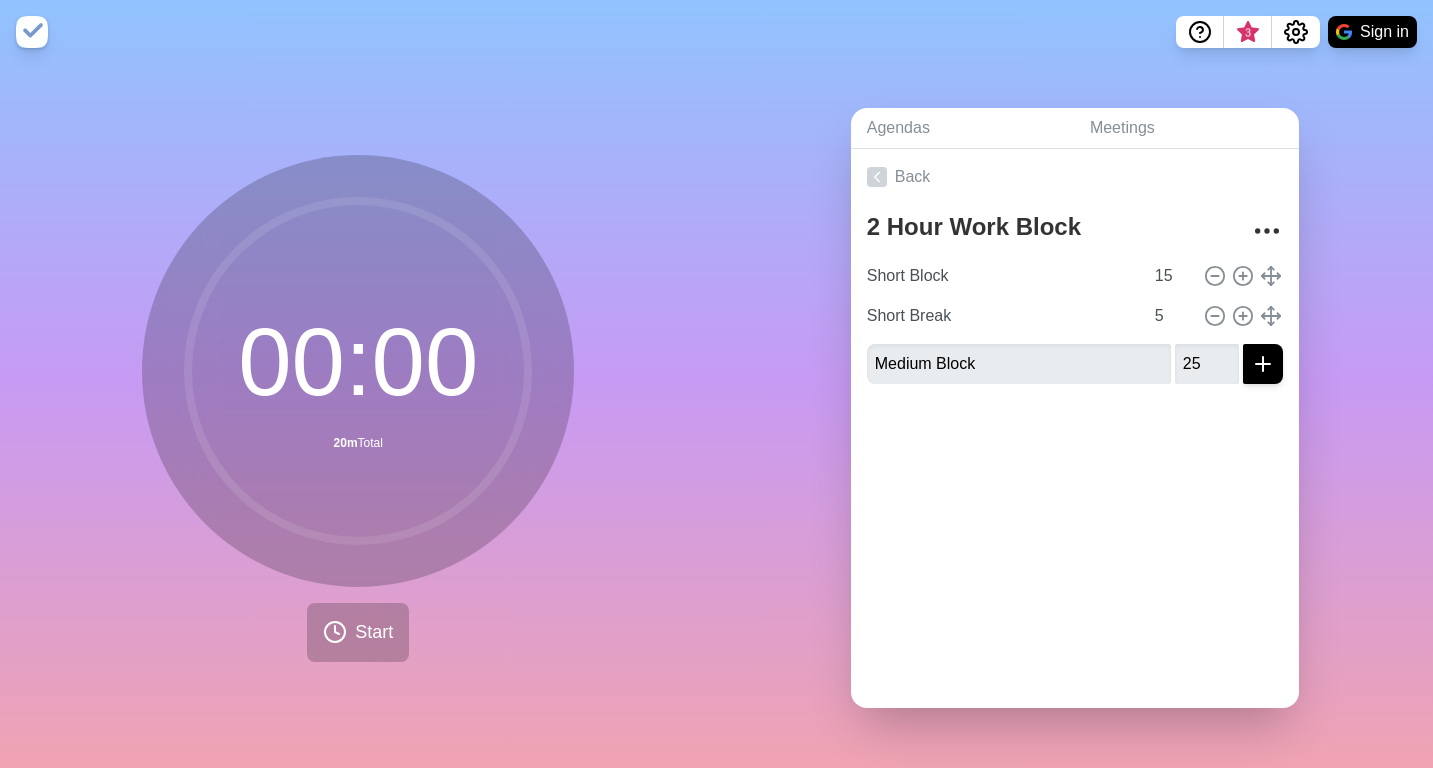 click at bounding box center (1263, 364) 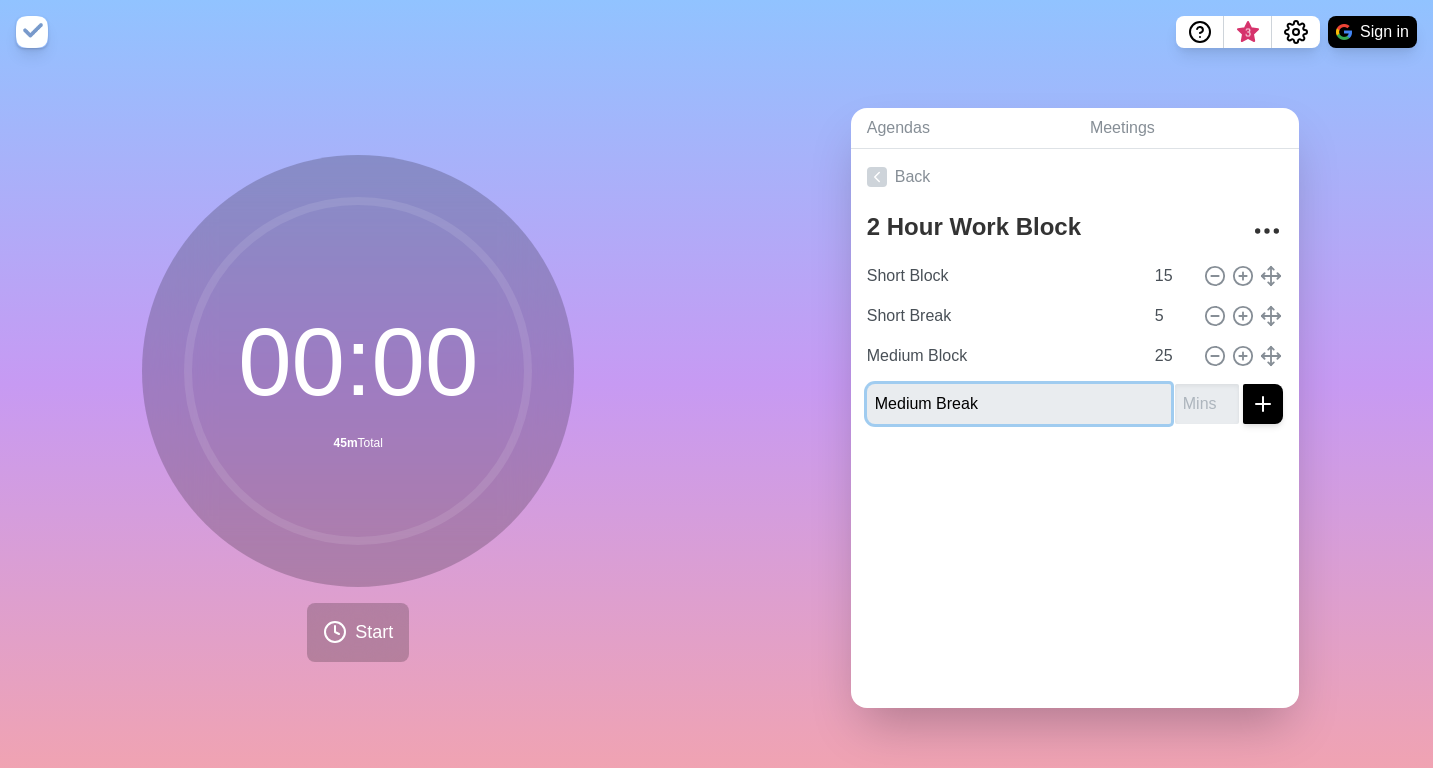 type on "Medium Break" 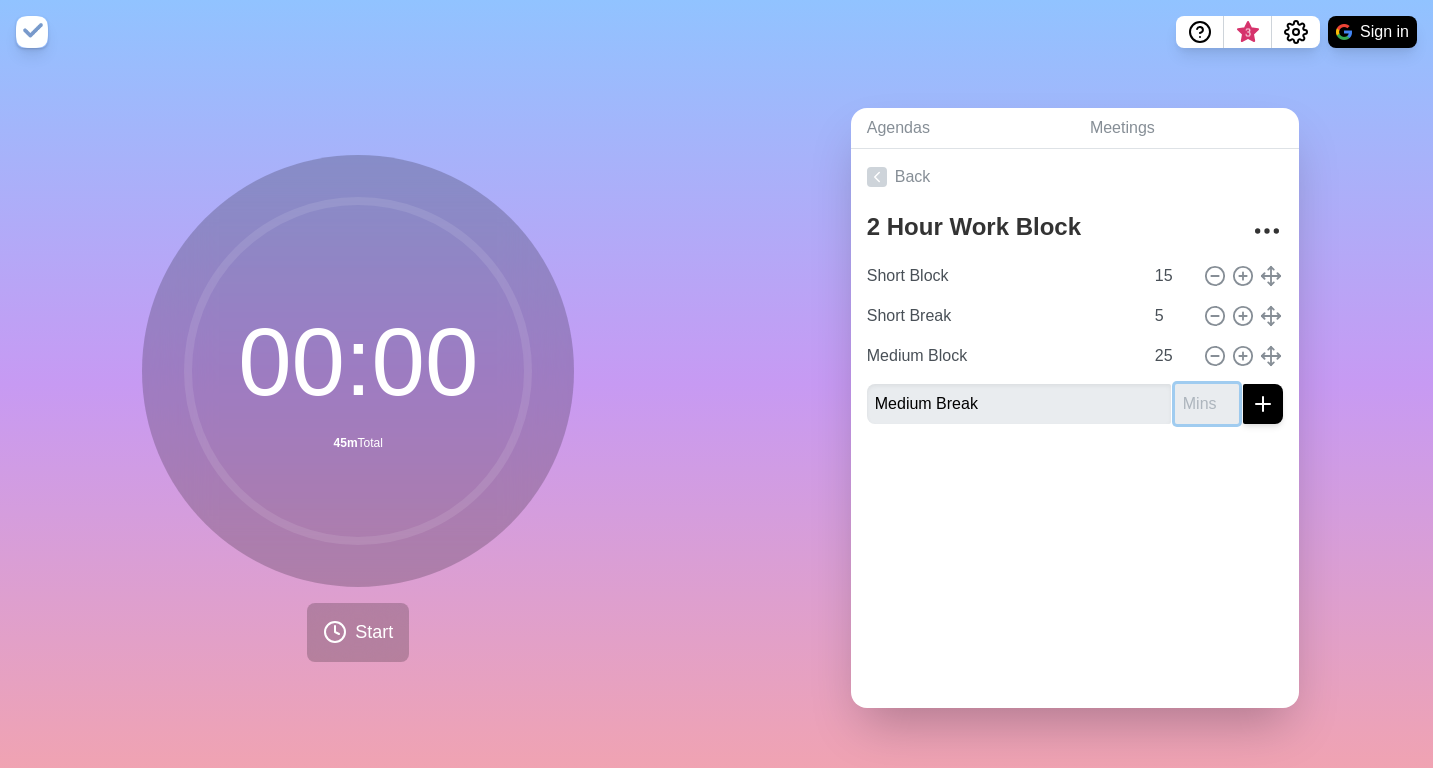 click at bounding box center [1207, 404] 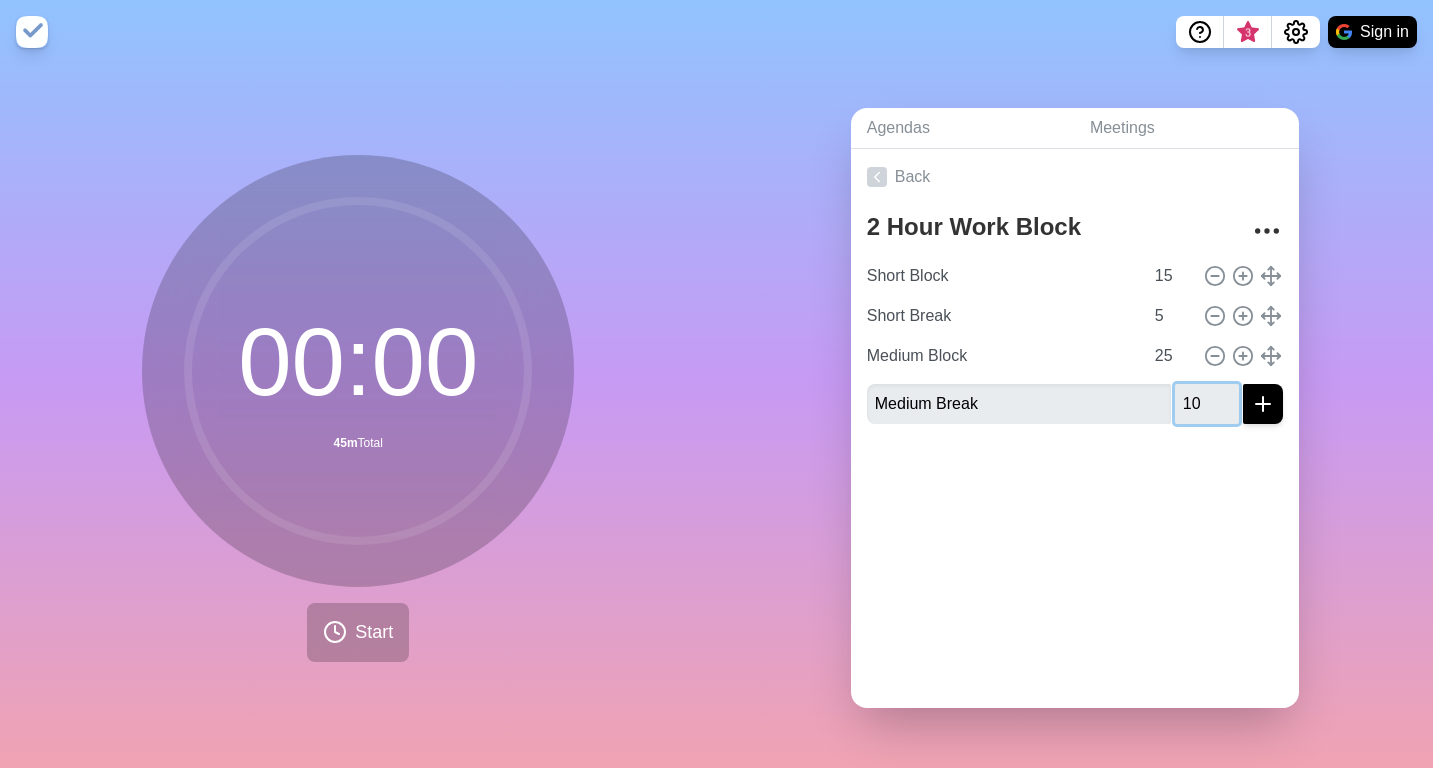 type on "10" 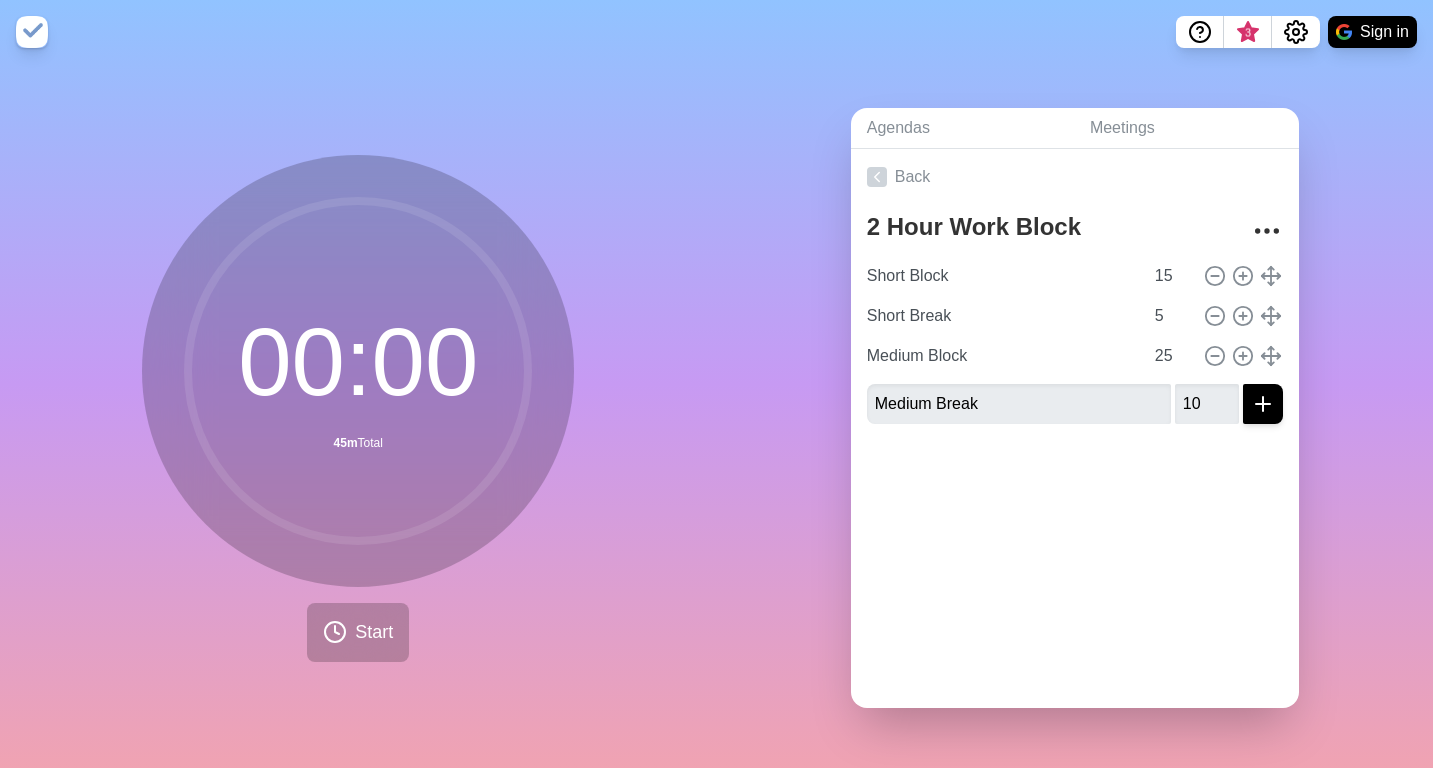 click at bounding box center (1263, 404) 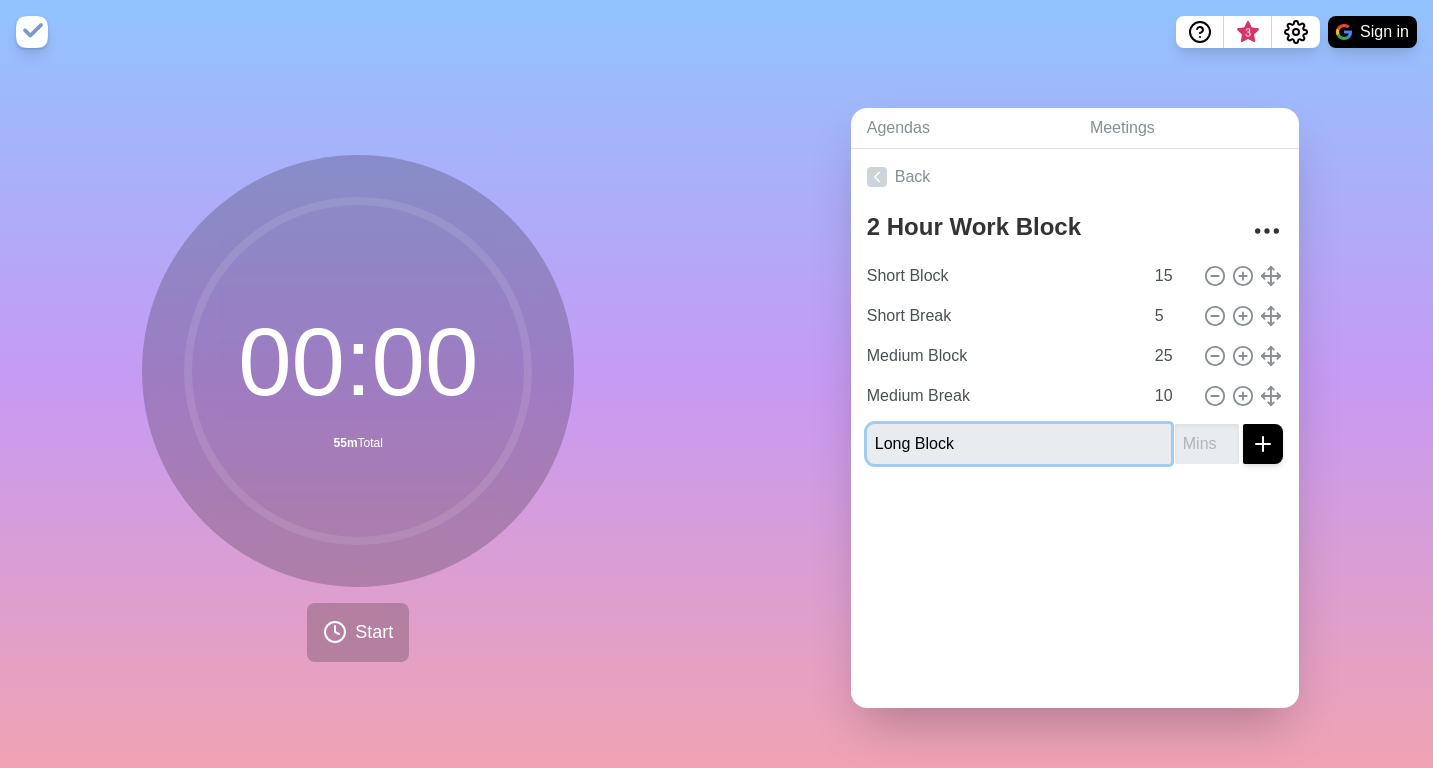 type on "Long Block" 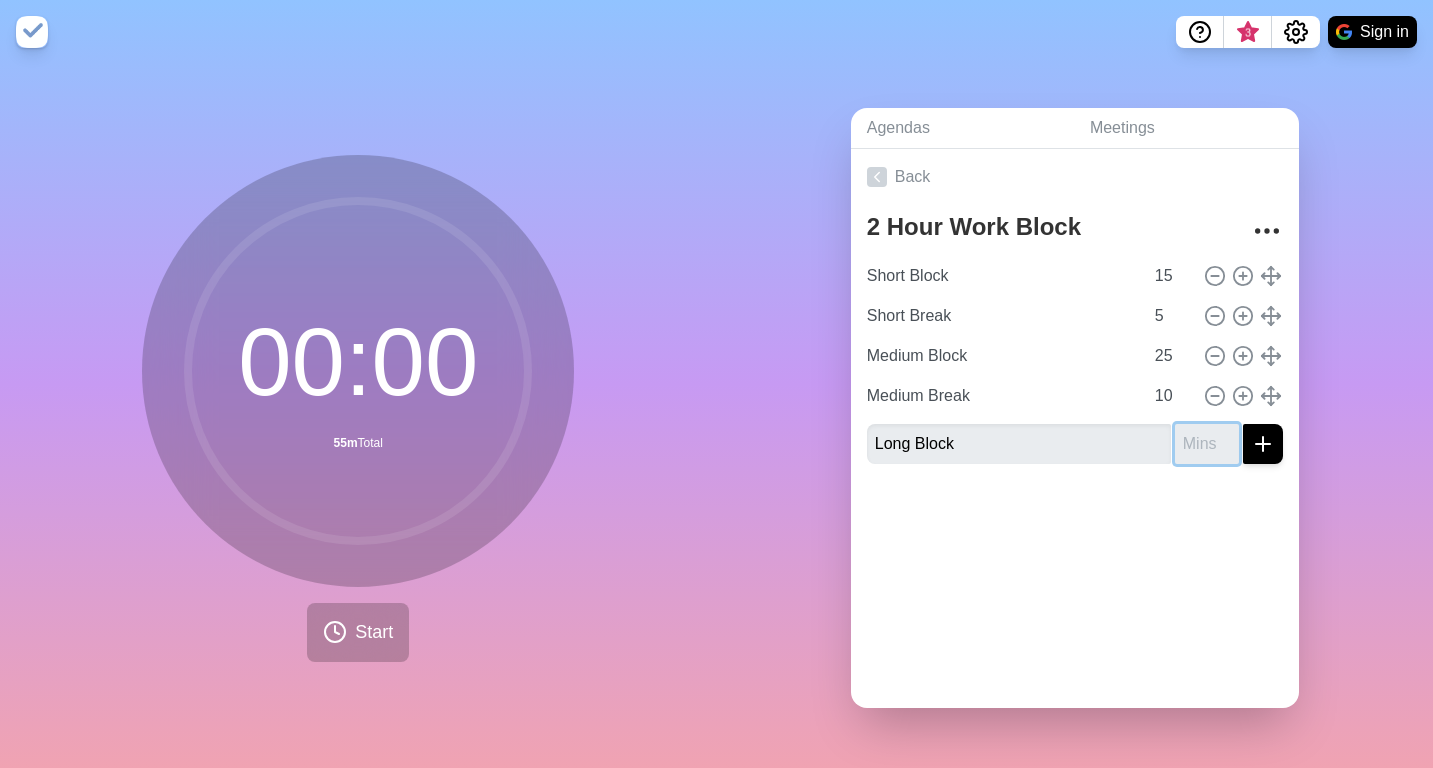 click at bounding box center [1207, 444] 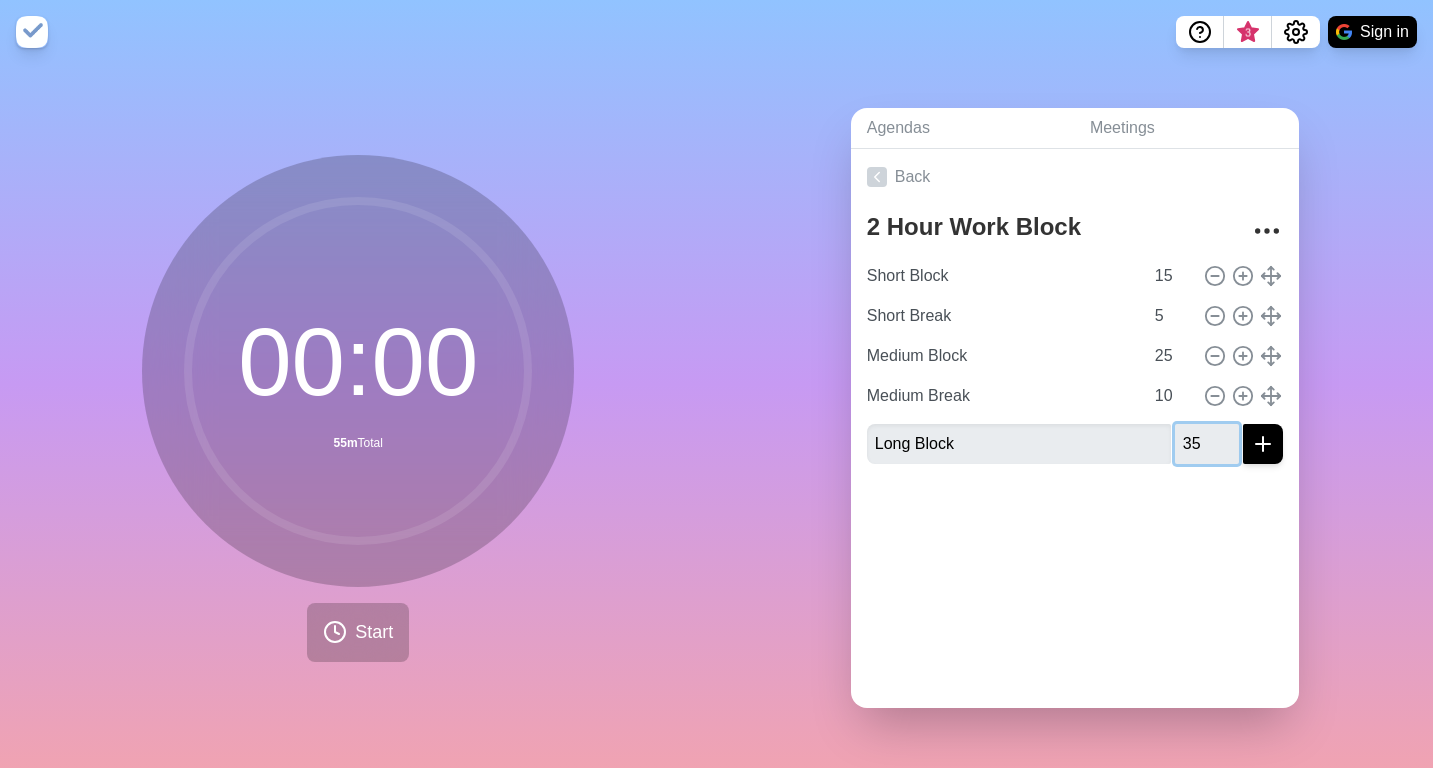 type on "35" 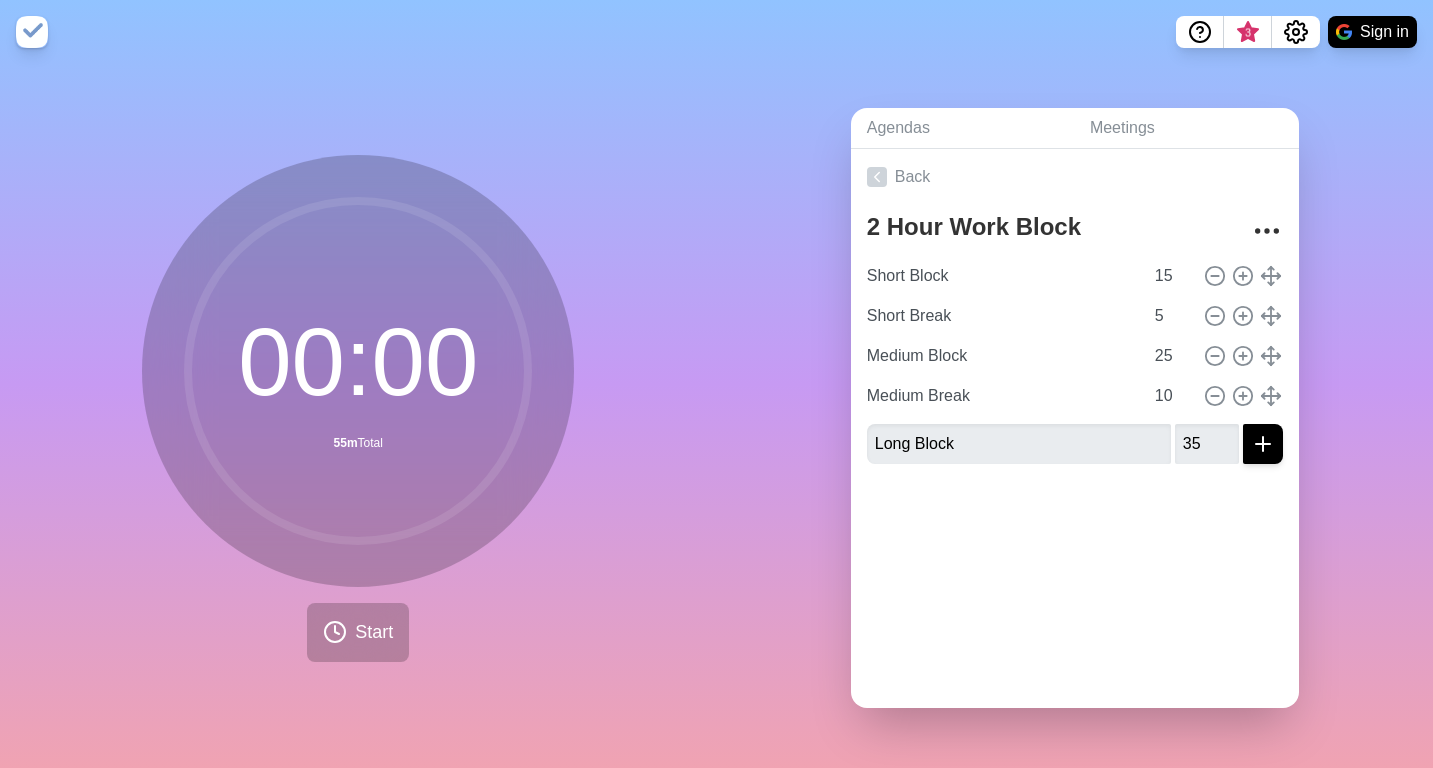 click at bounding box center [1263, 444] 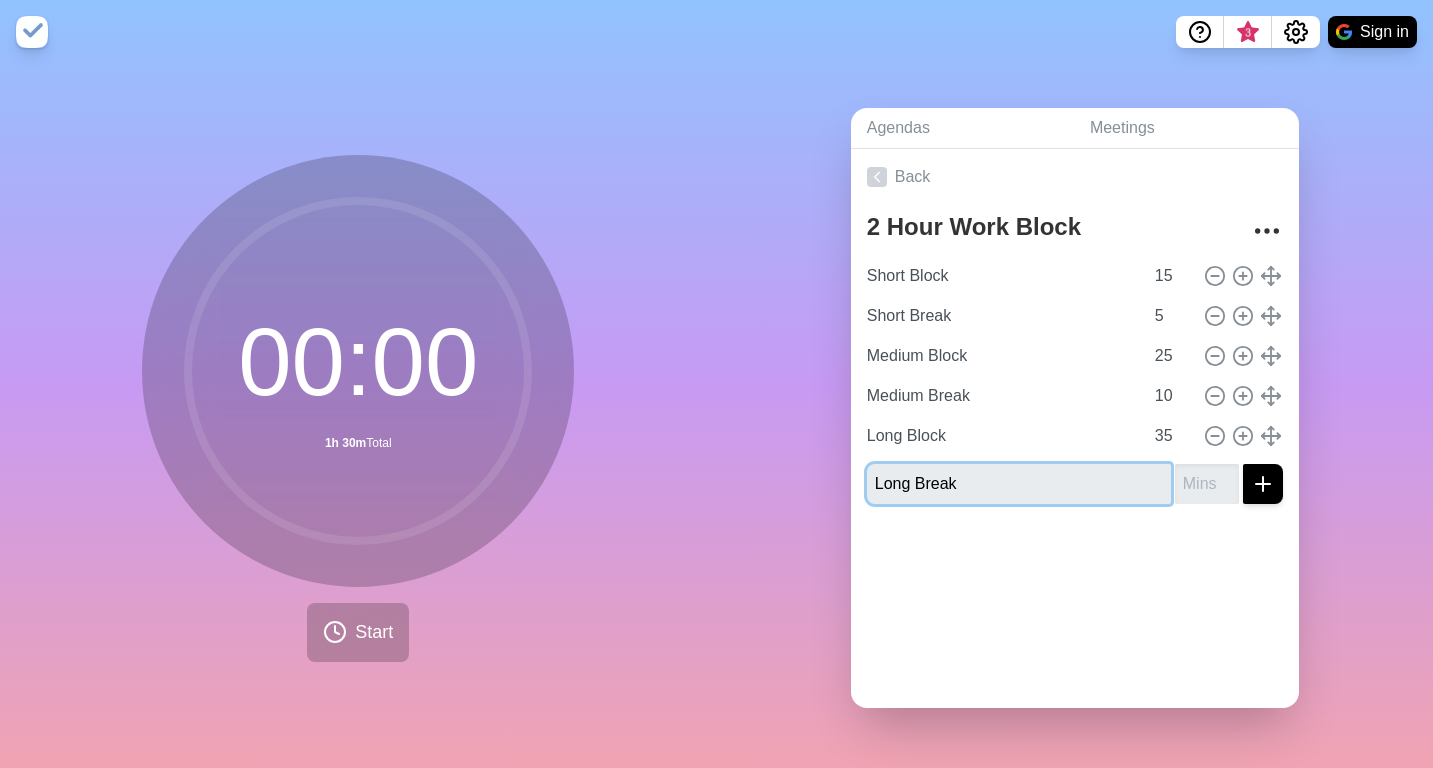 type on "Long Break" 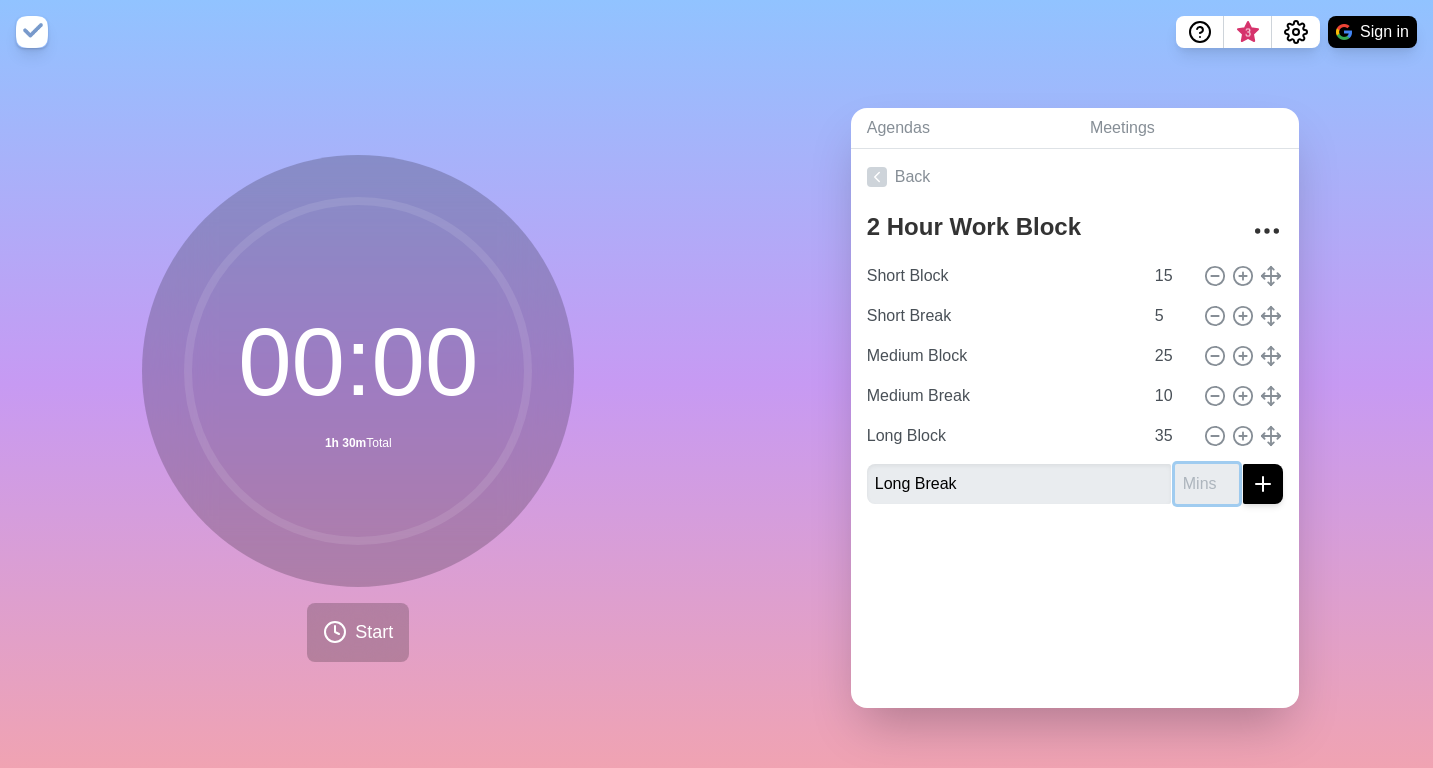 click at bounding box center (1207, 484) 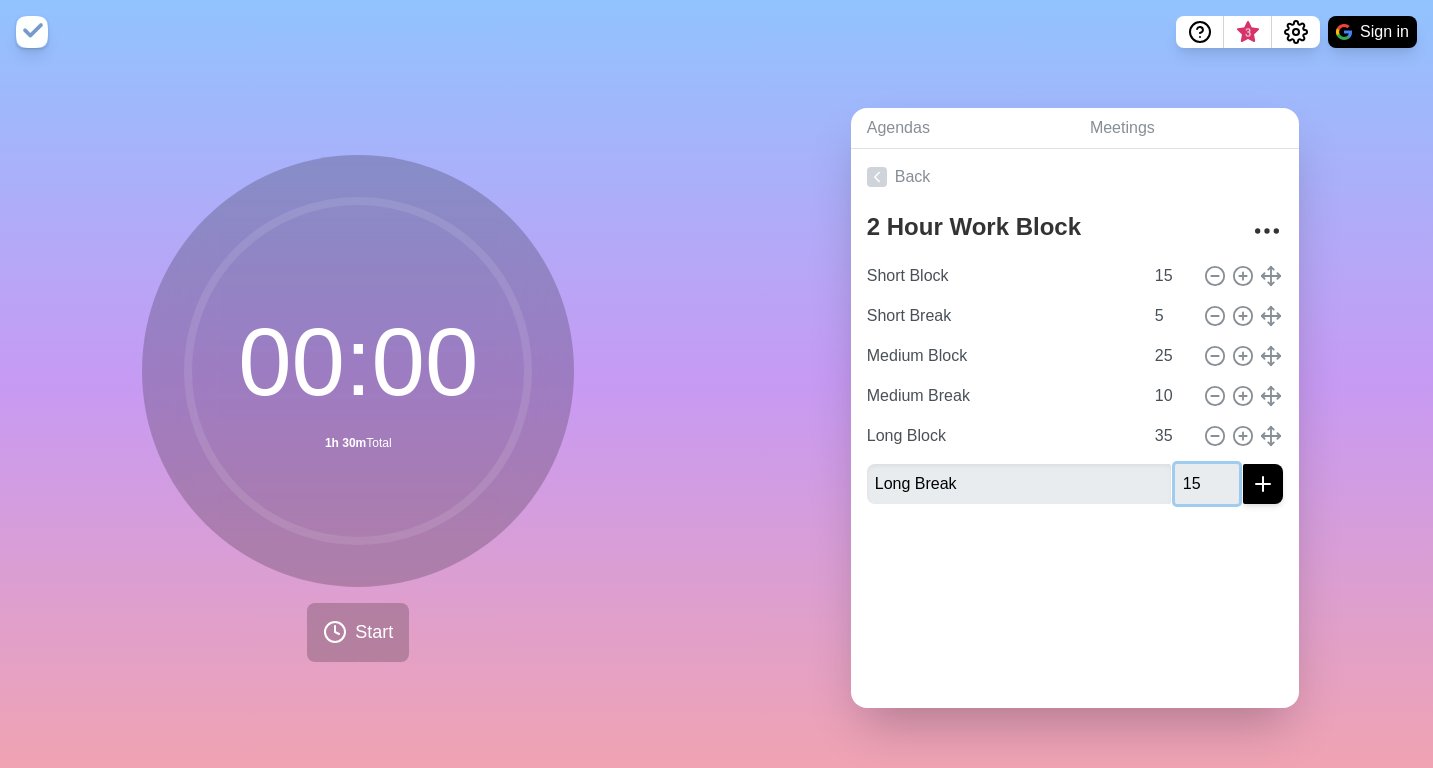 type on "15" 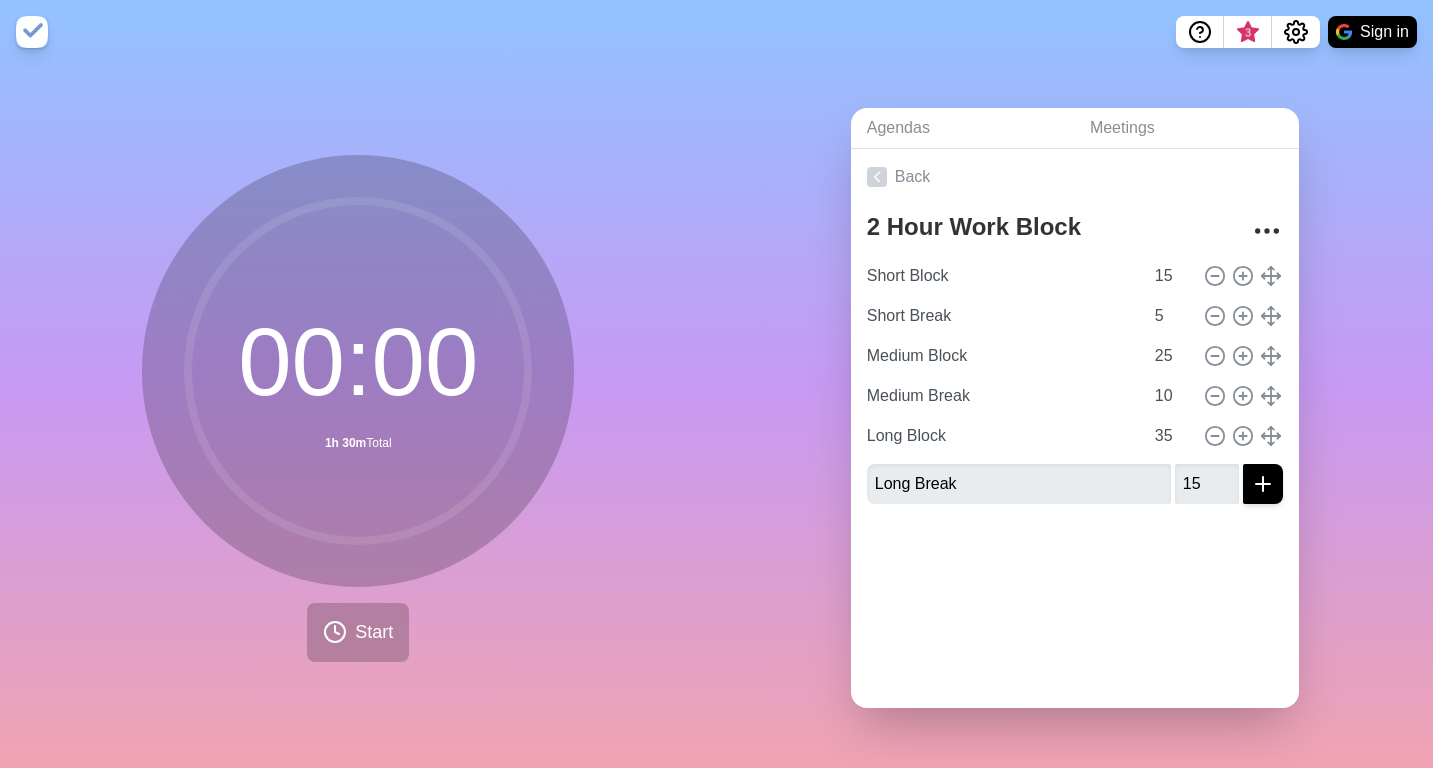 click at bounding box center [1263, 484] 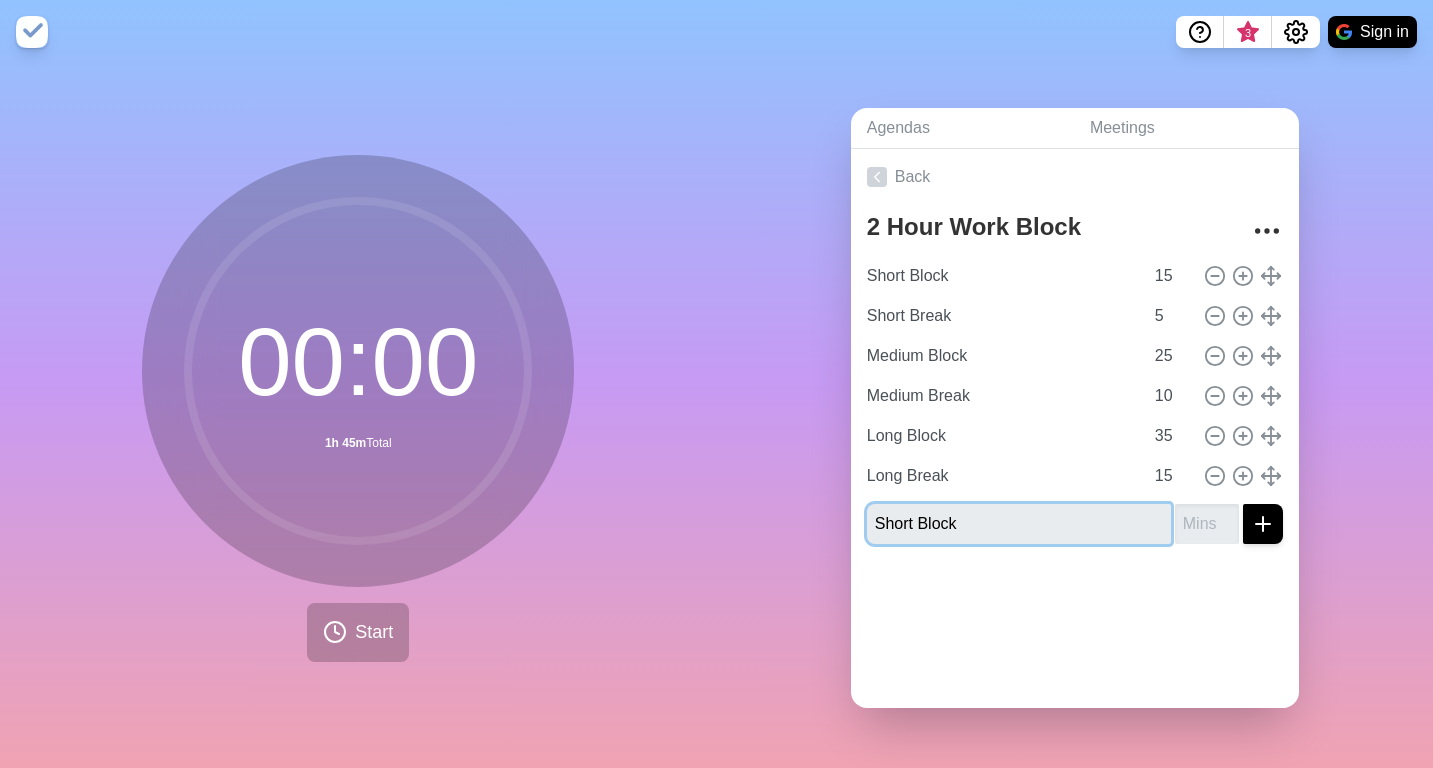 type on "Short Block" 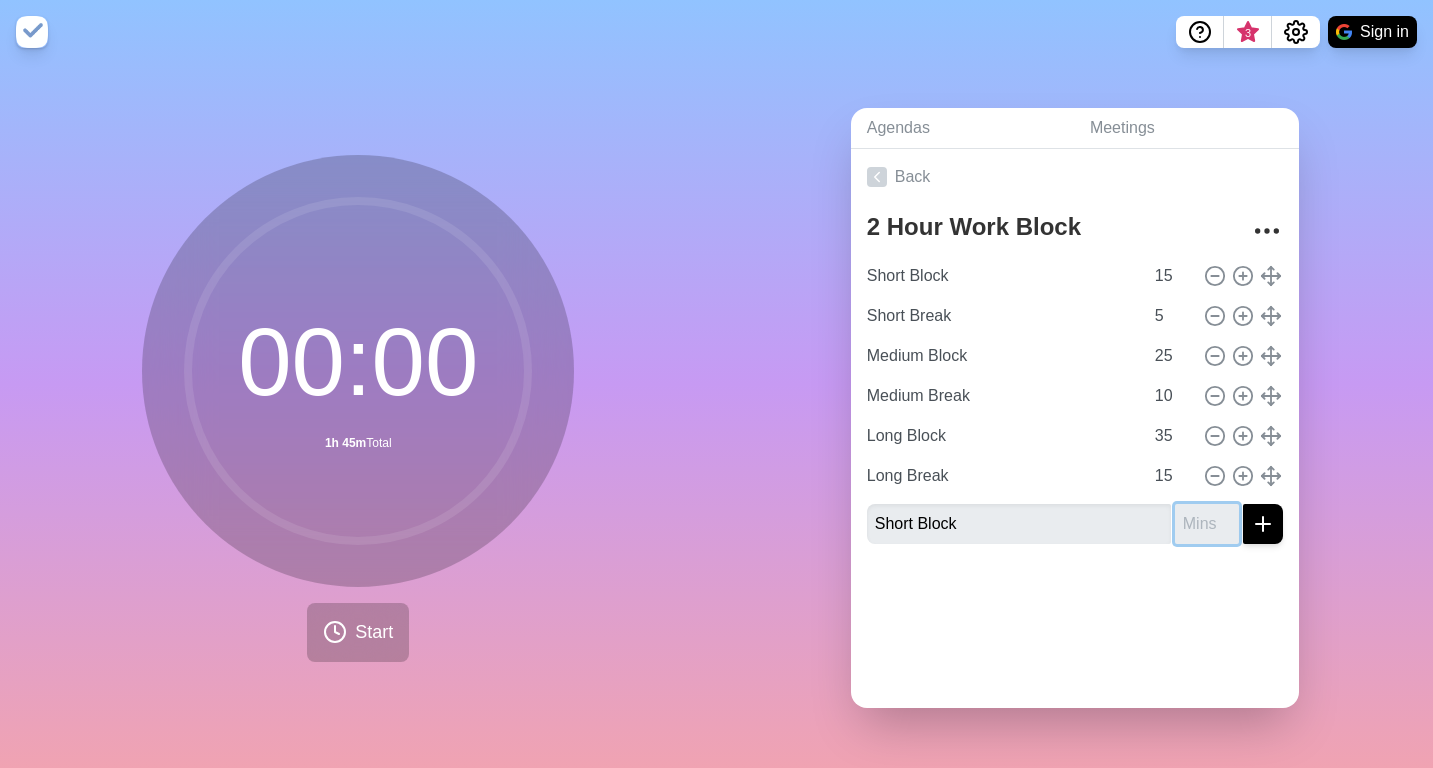 click at bounding box center [1207, 524] 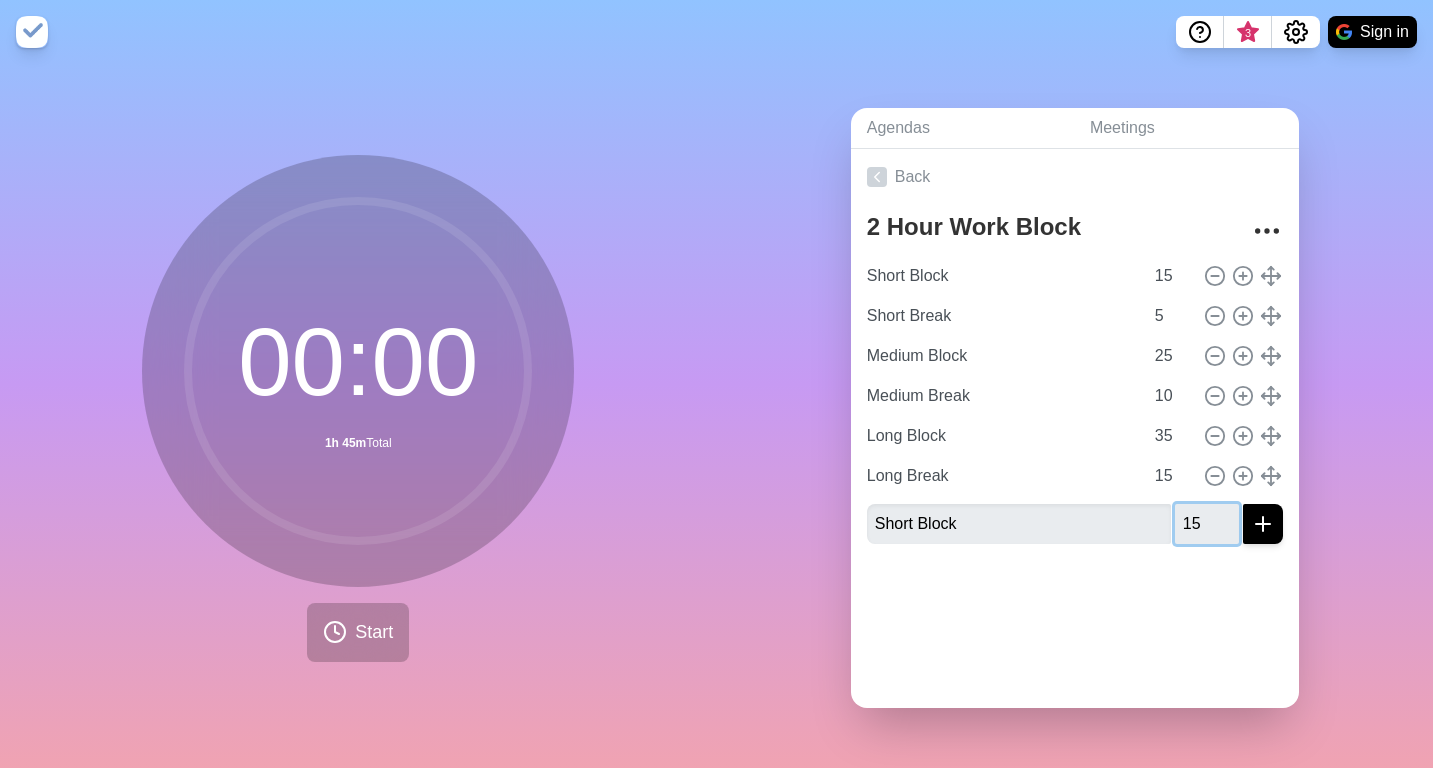 type on "15" 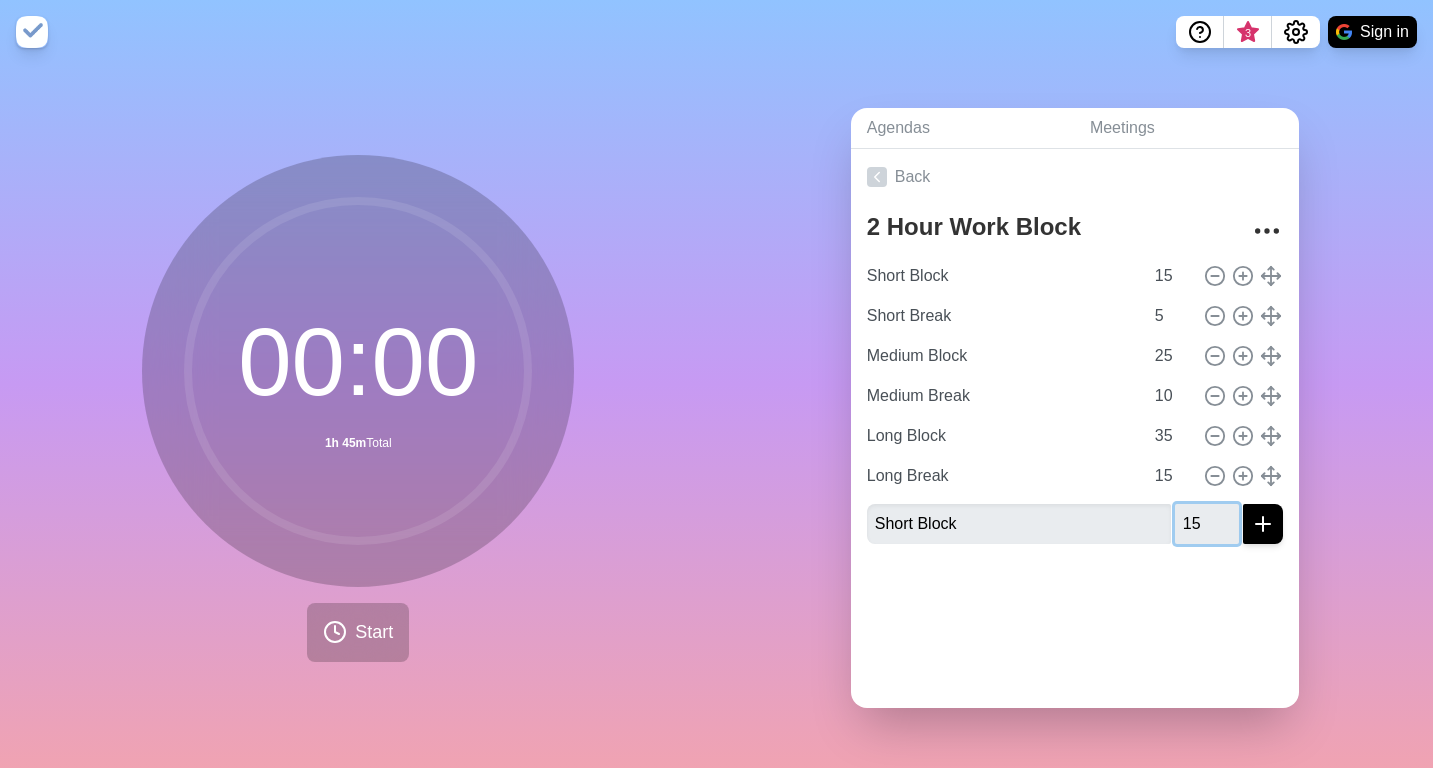 click at bounding box center (1263, 524) 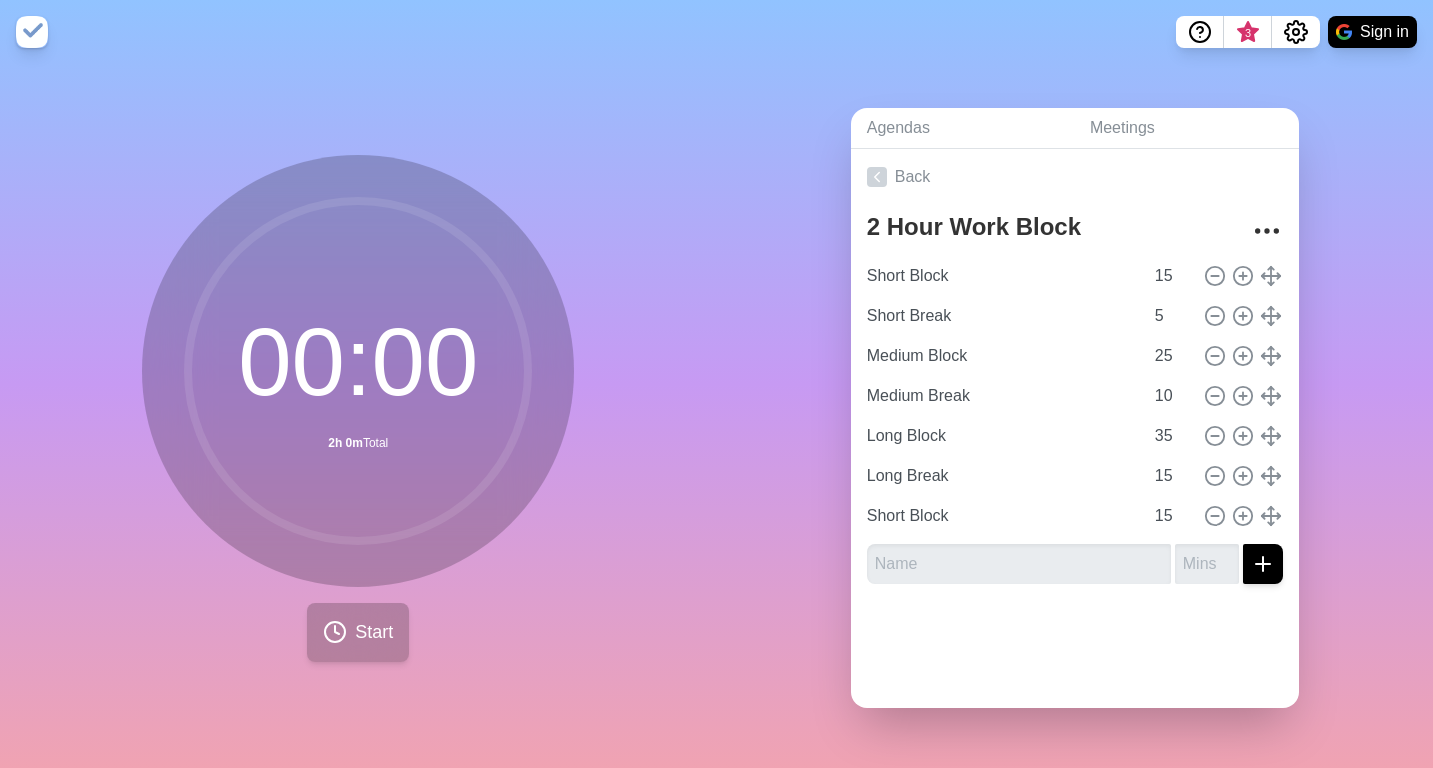 click on "Start" at bounding box center [374, 632] 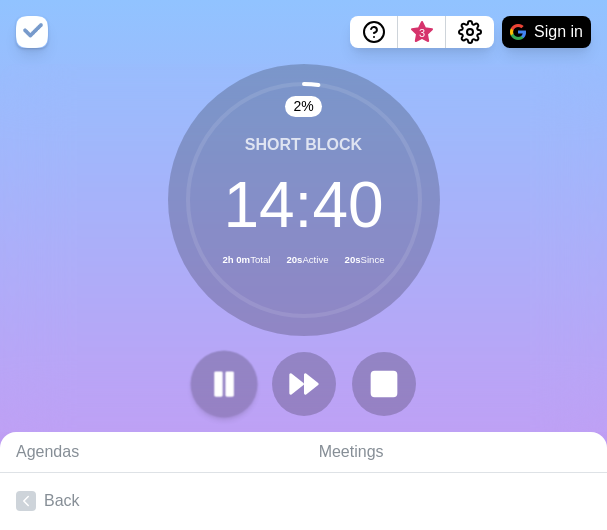 click at bounding box center [218, 384] 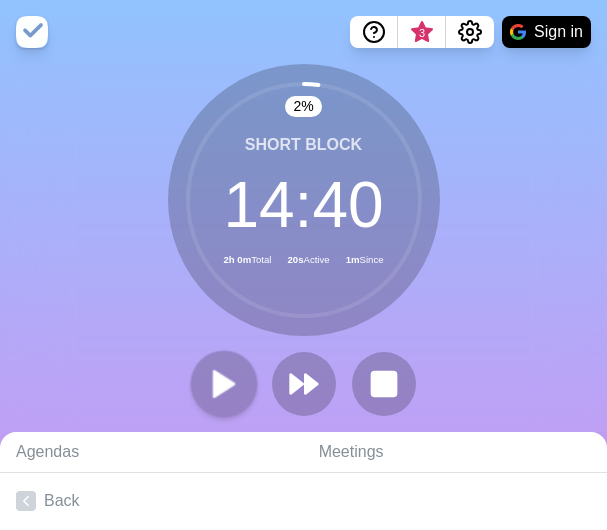 click at bounding box center [224, 384] 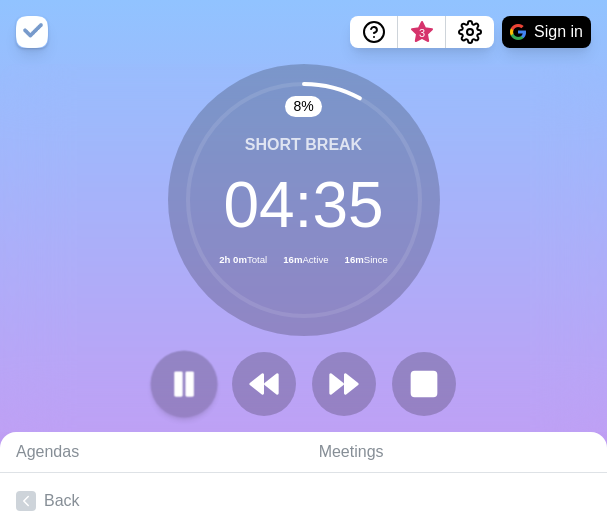 click at bounding box center (178, 384) 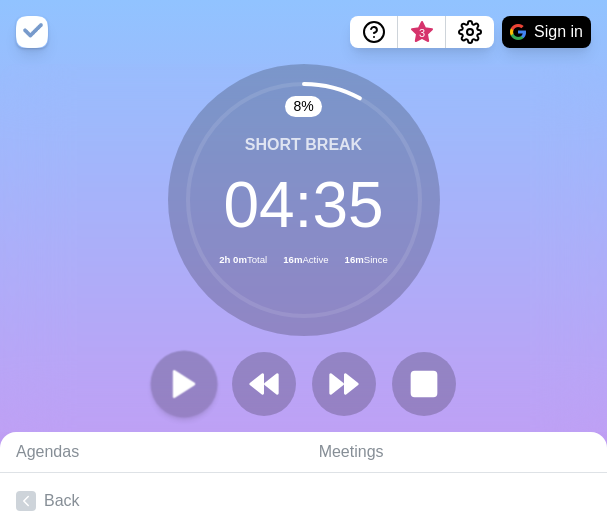 click at bounding box center (184, 383) 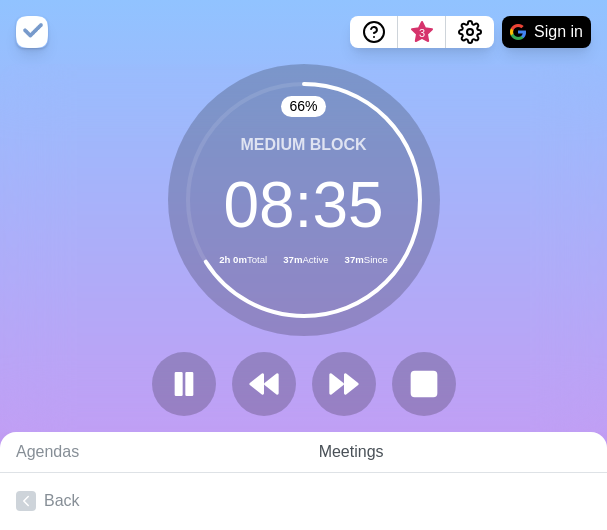 click at bounding box center [188, 383] 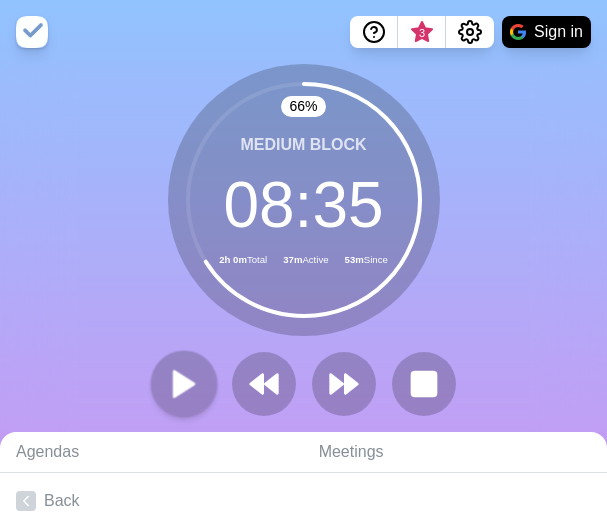 click at bounding box center (184, 383) 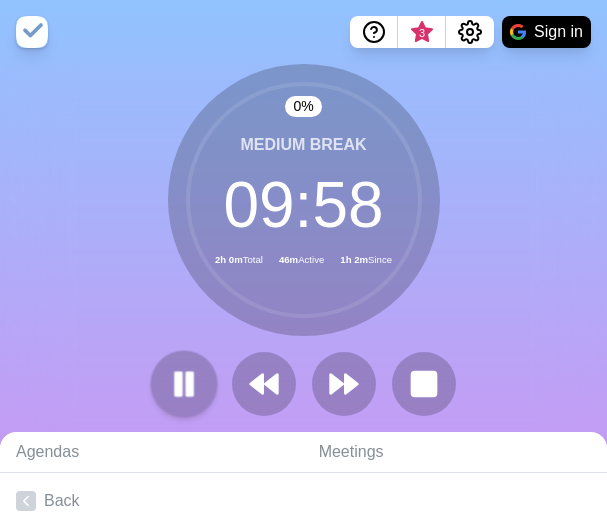 click at bounding box center (184, 384) 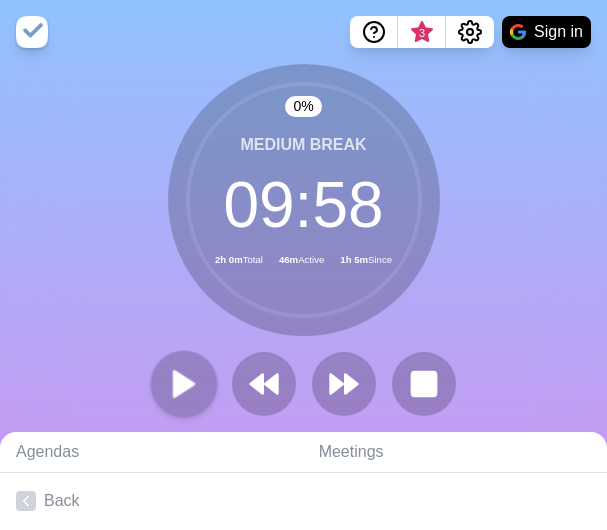 click at bounding box center [184, 383] 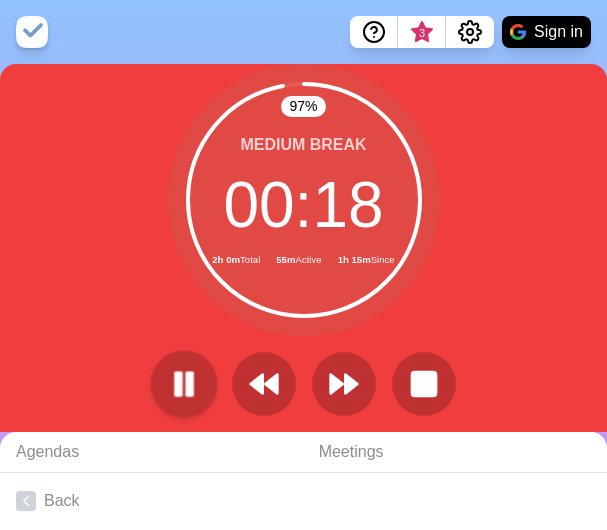 click at bounding box center (189, 384) 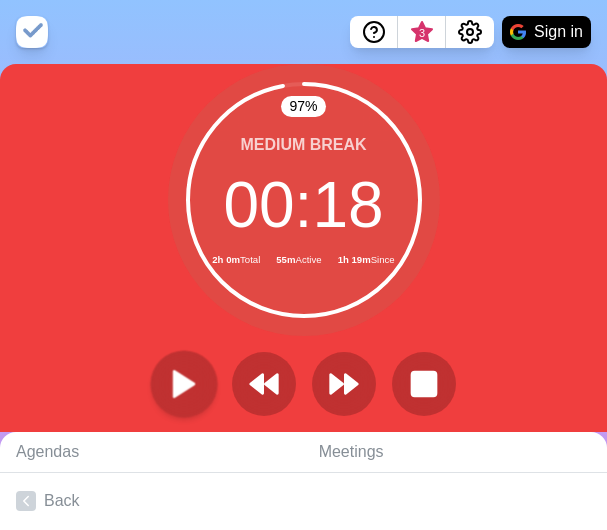 click at bounding box center [184, 383] 